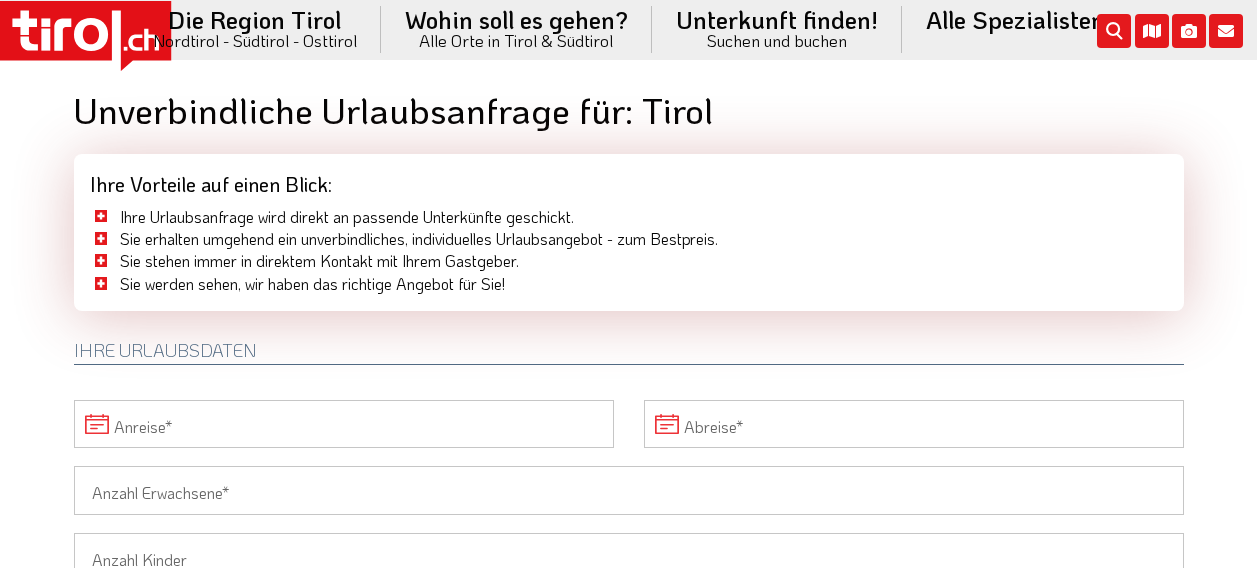 scroll, scrollTop: 0, scrollLeft: 0, axis: both 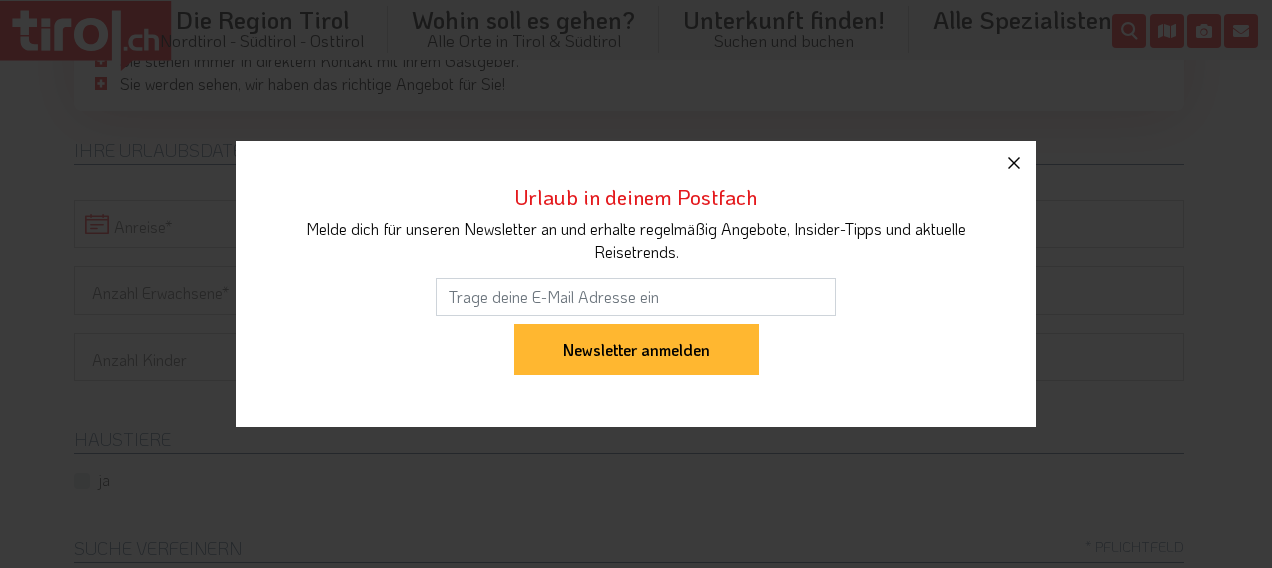click 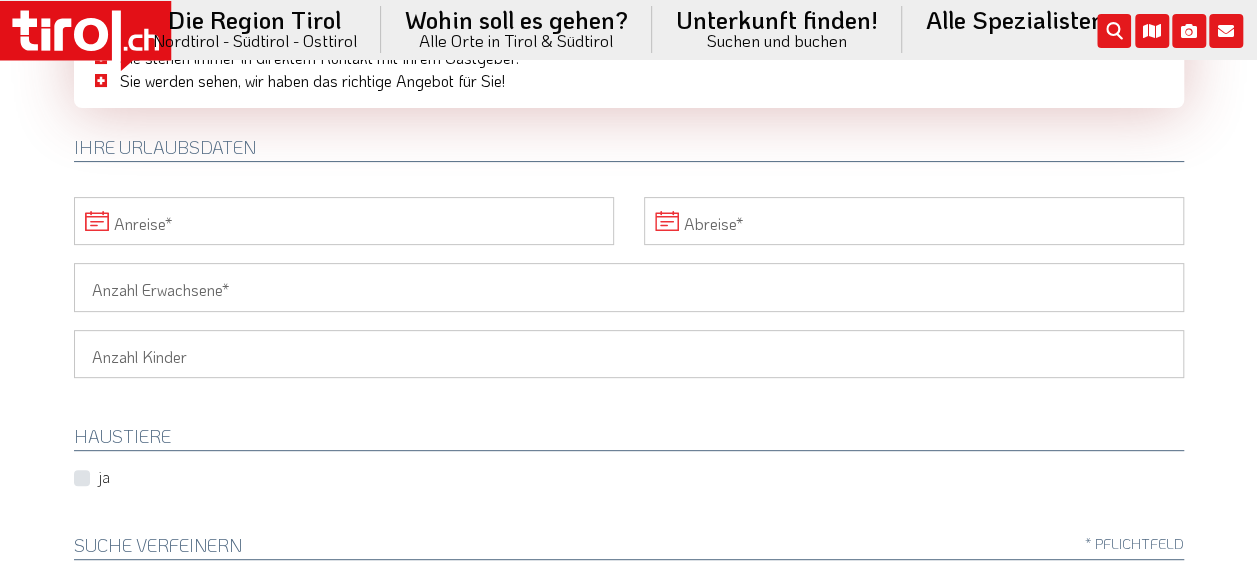 scroll, scrollTop: 200, scrollLeft: 0, axis: vertical 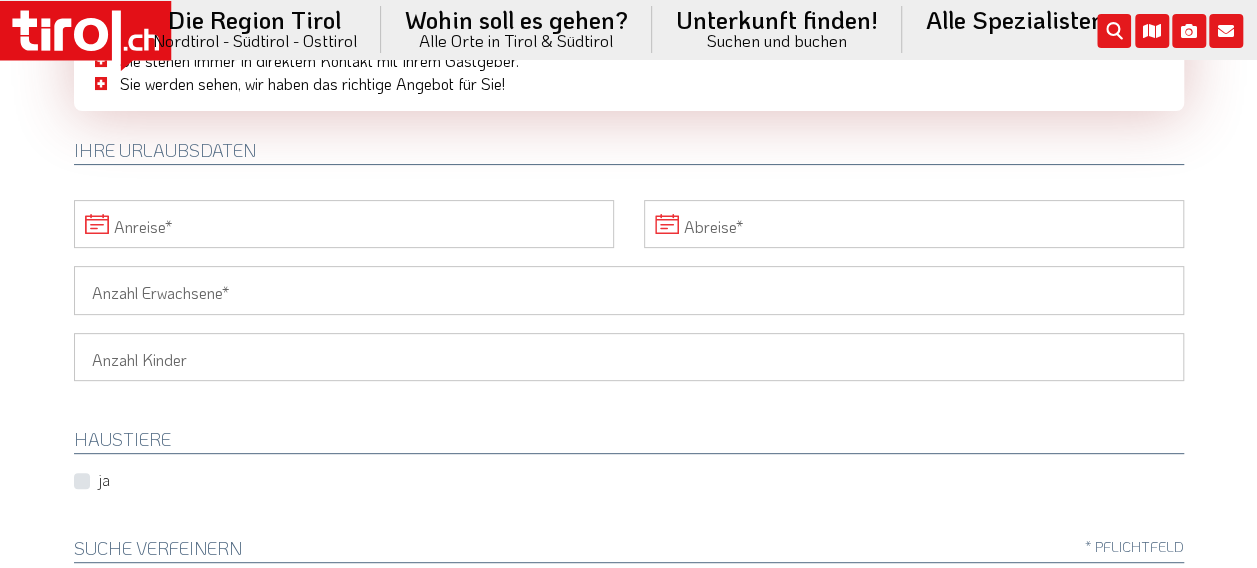 click on "Anreise" at bounding box center (344, 224) 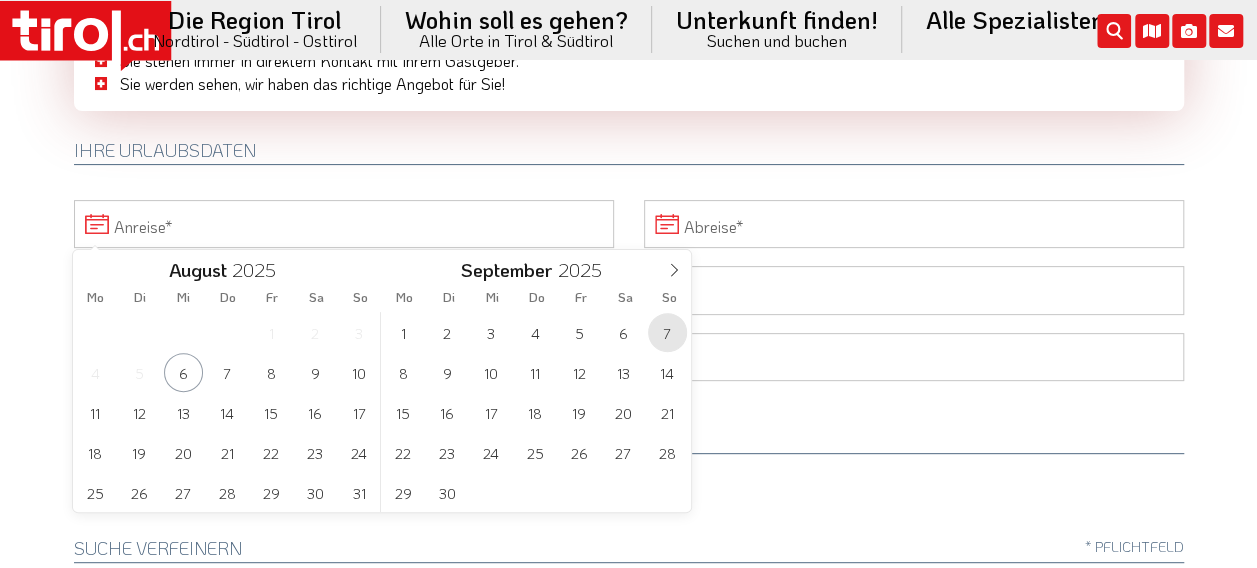 click on "7" at bounding box center (667, 332) 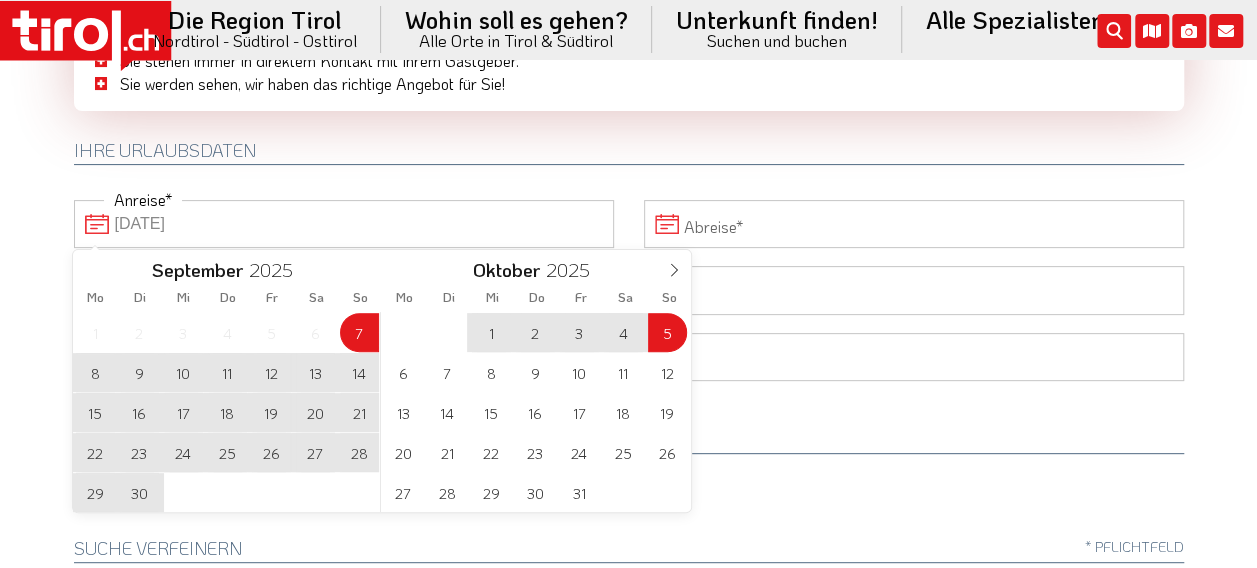 click on "Abreise" at bounding box center (914, 224) 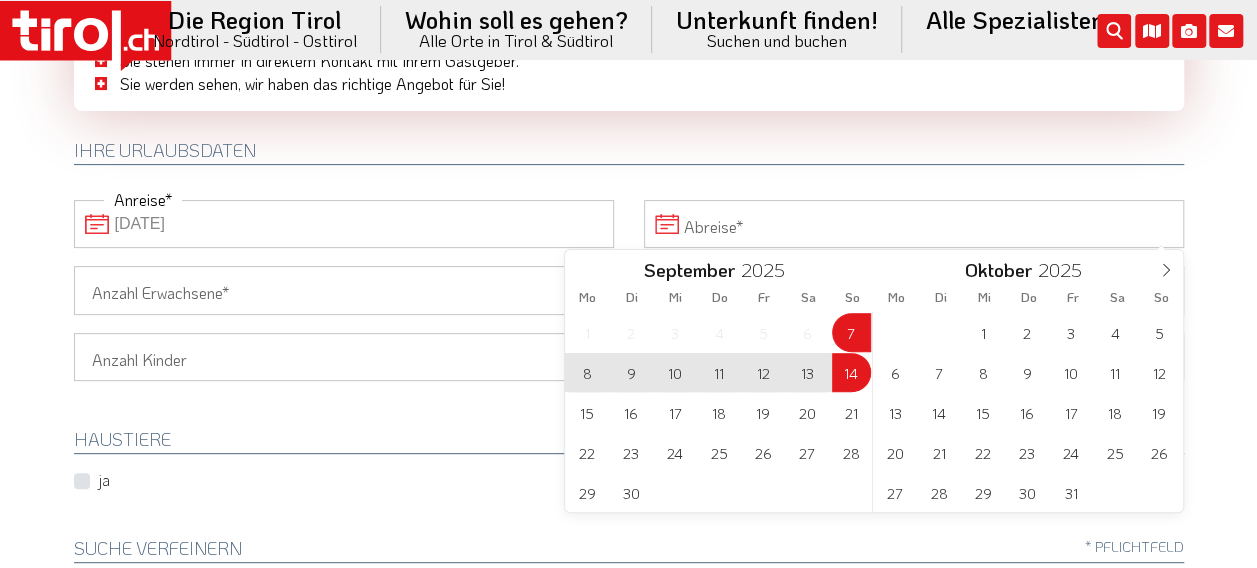 click on "14" at bounding box center (851, 372) 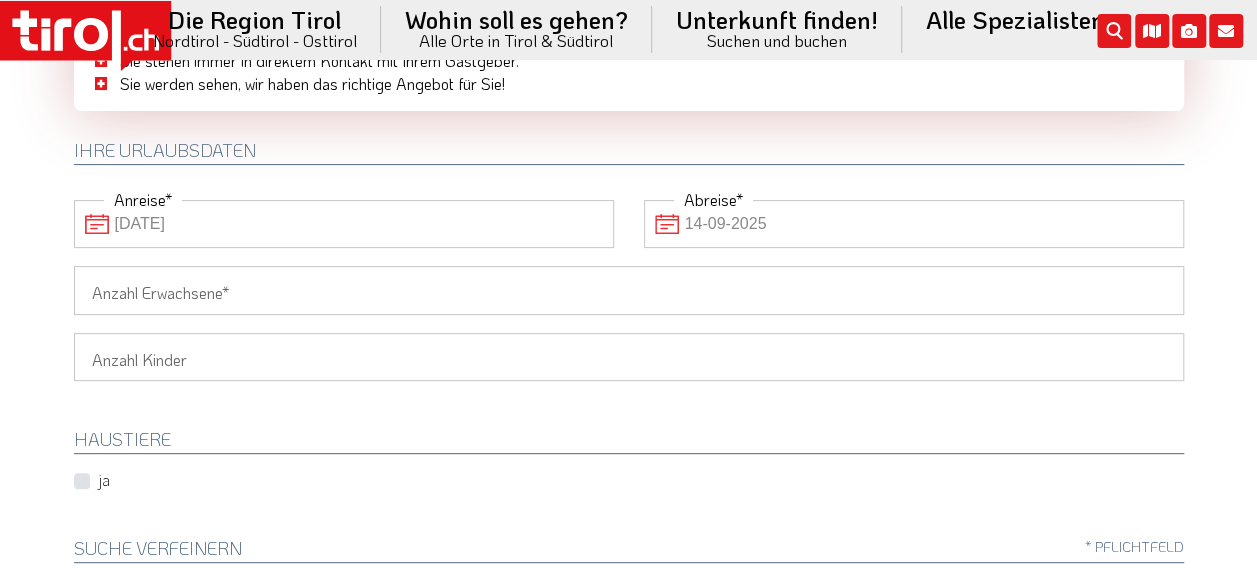 click on "Anzahl Erwachsene" at bounding box center (629, 290) 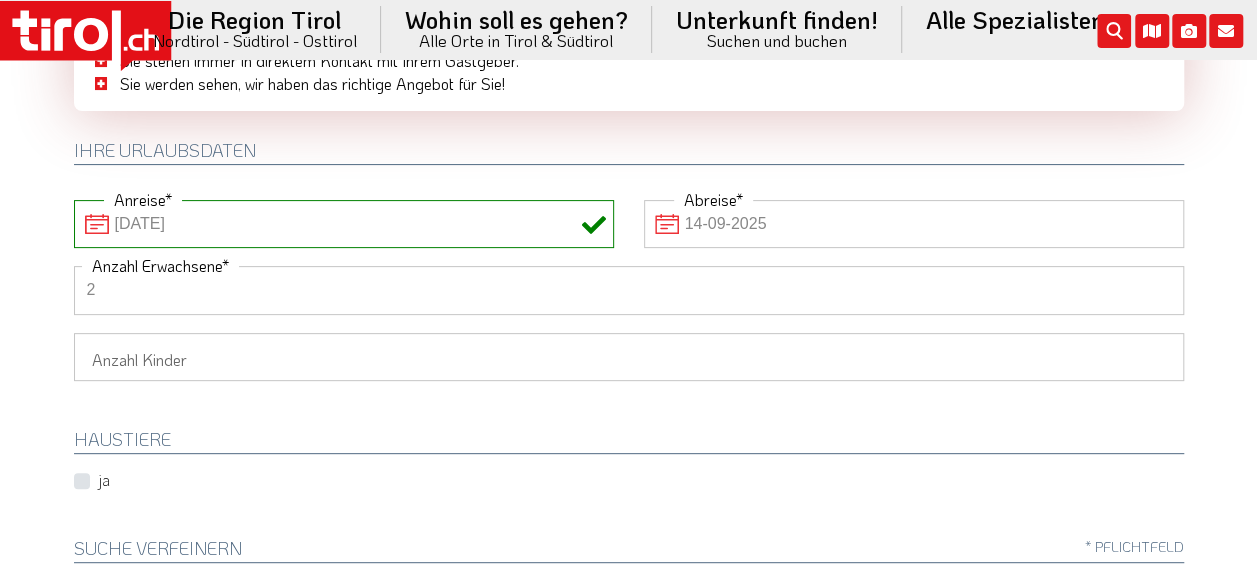 type on "2" 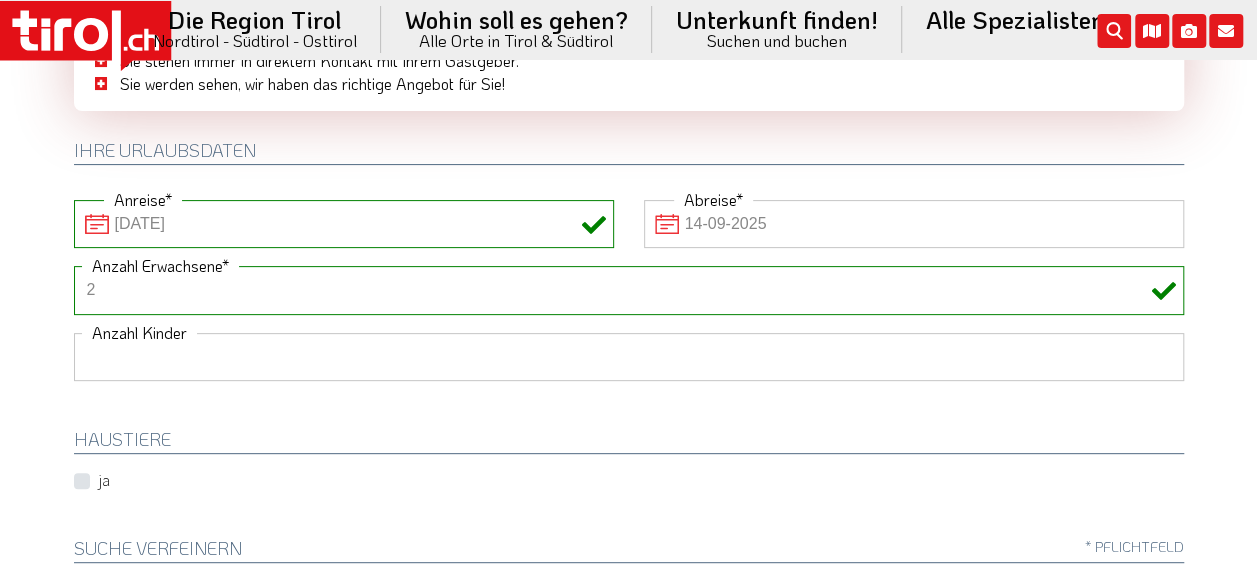 click on "1 2 3 4 5 6" at bounding box center (629, 357) 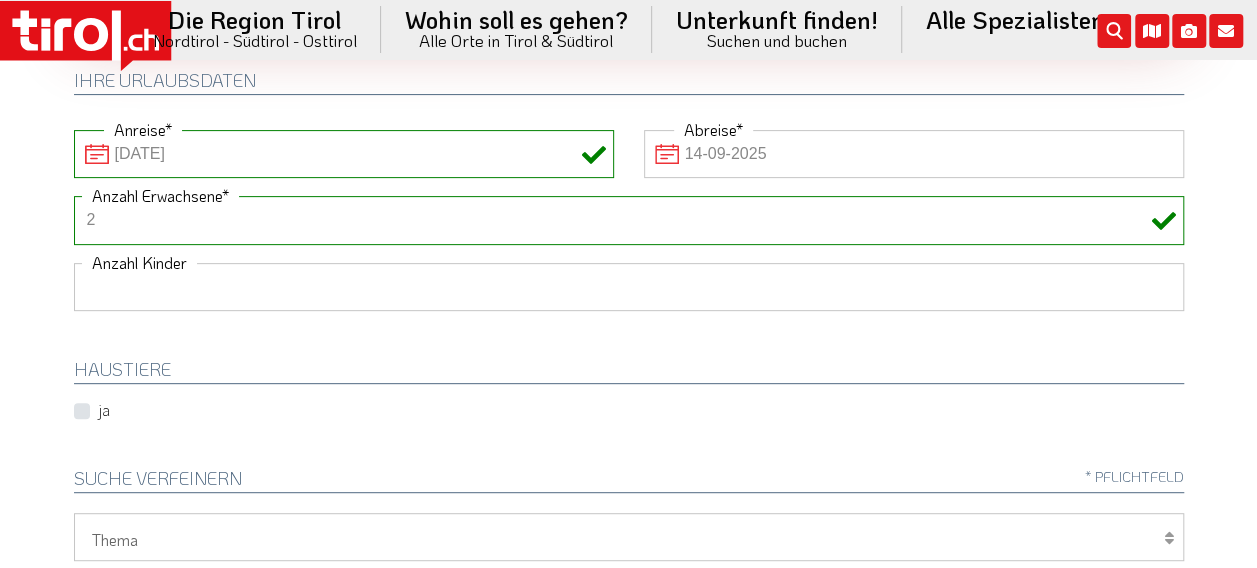 scroll, scrollTop: 400, scrollLeft: 0, axis: vertical 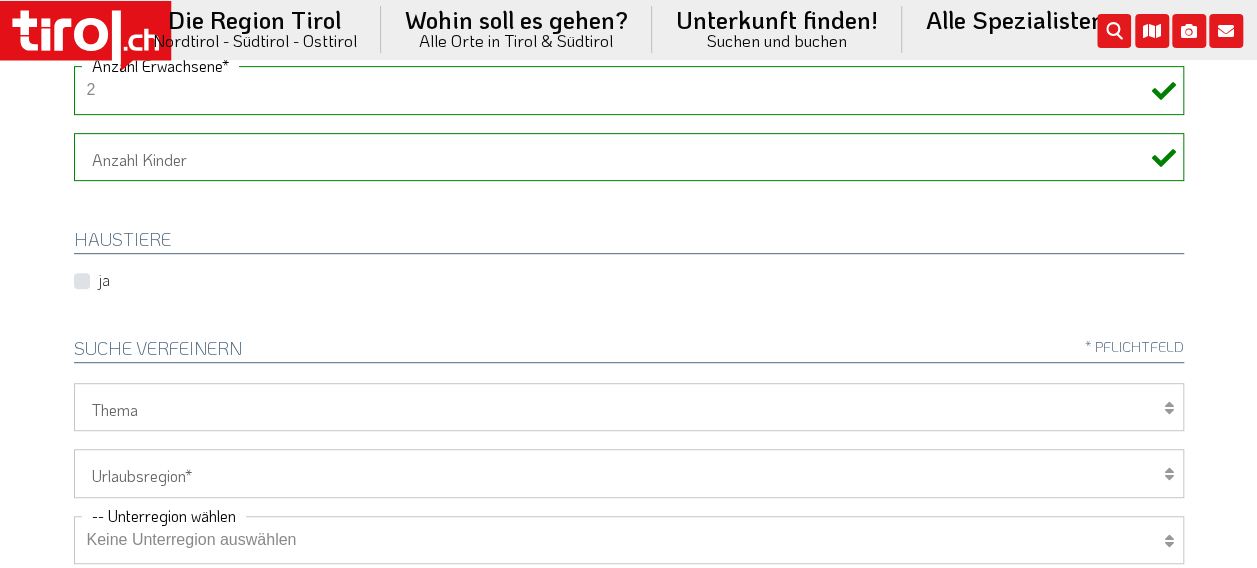 click at bounding box center [1169, 408] 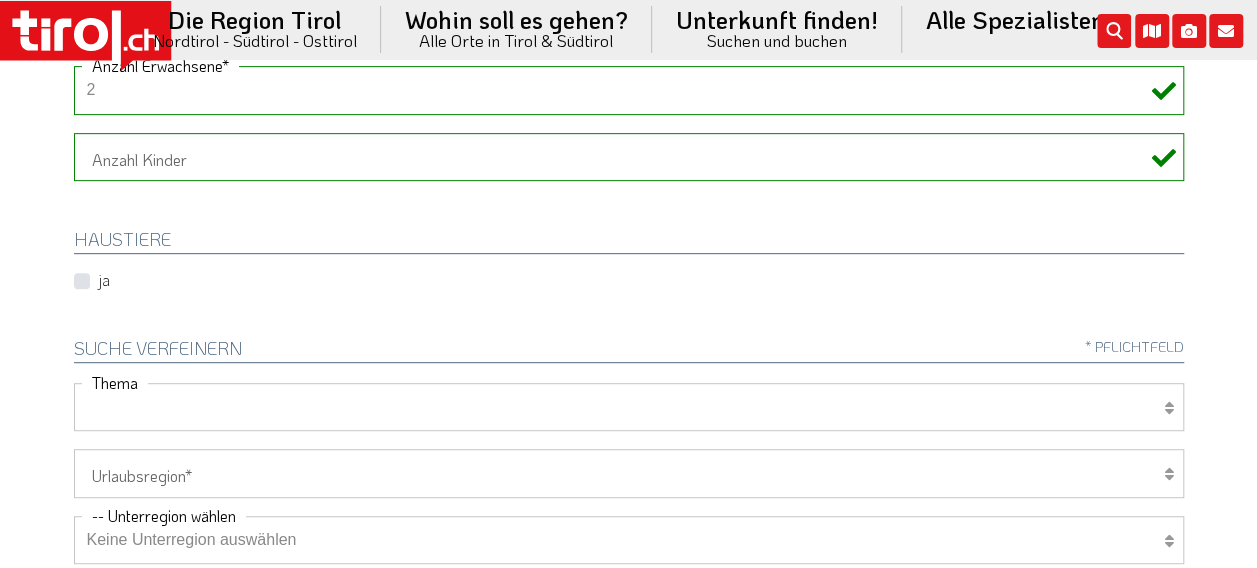 select on "7398" 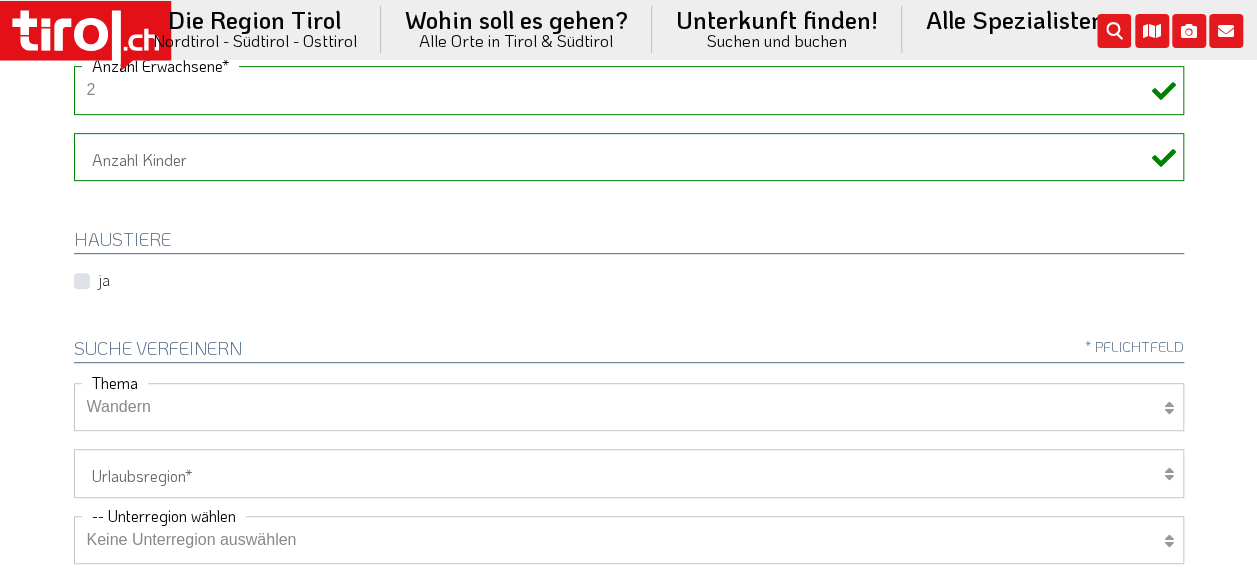 click on "Wellness Mountainbiken/Radfahren Familie Wandern Sport Skifahren Motorrad Golf" at bounding box center (629, 407) 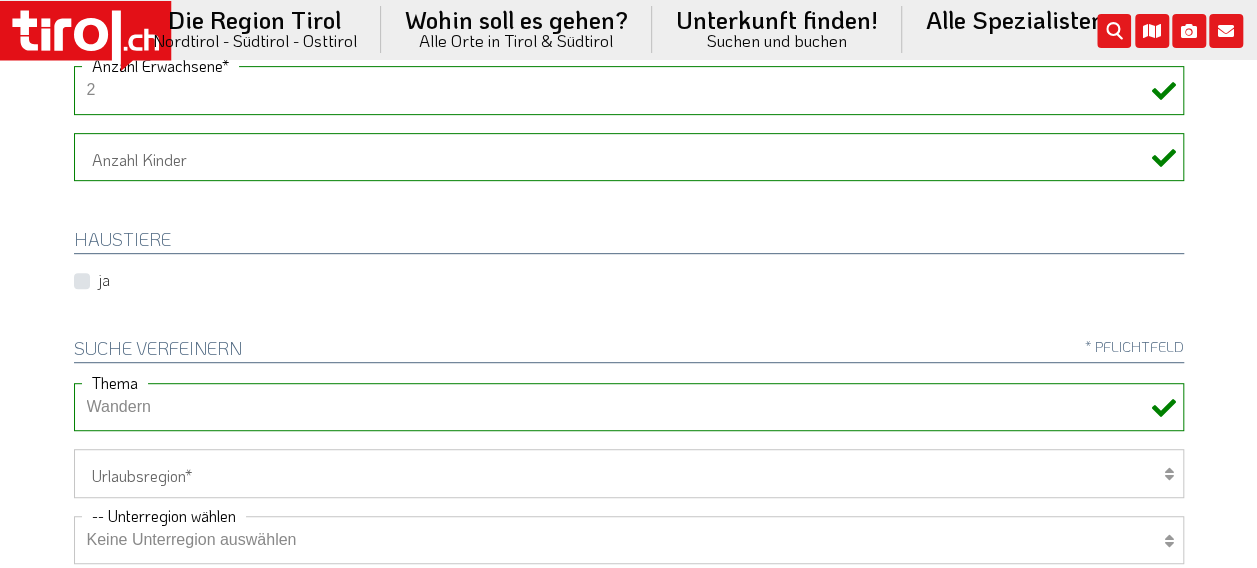 click at bounding box center [1169, 474] 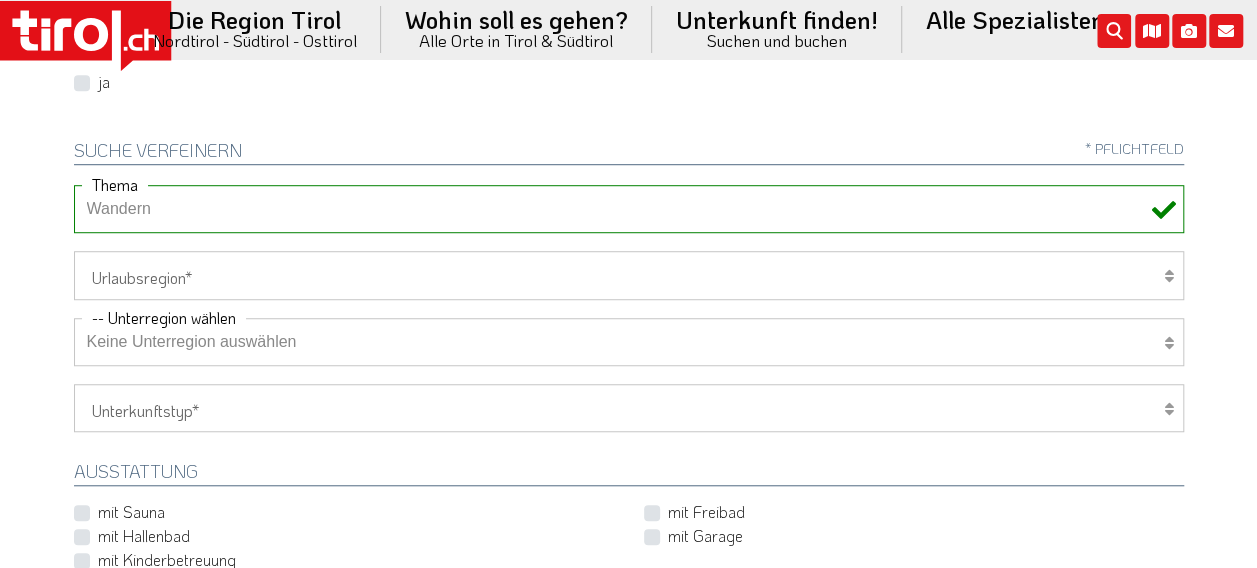 scroll, scrollTop: 600, scrollLeft: 0, axis: vertical 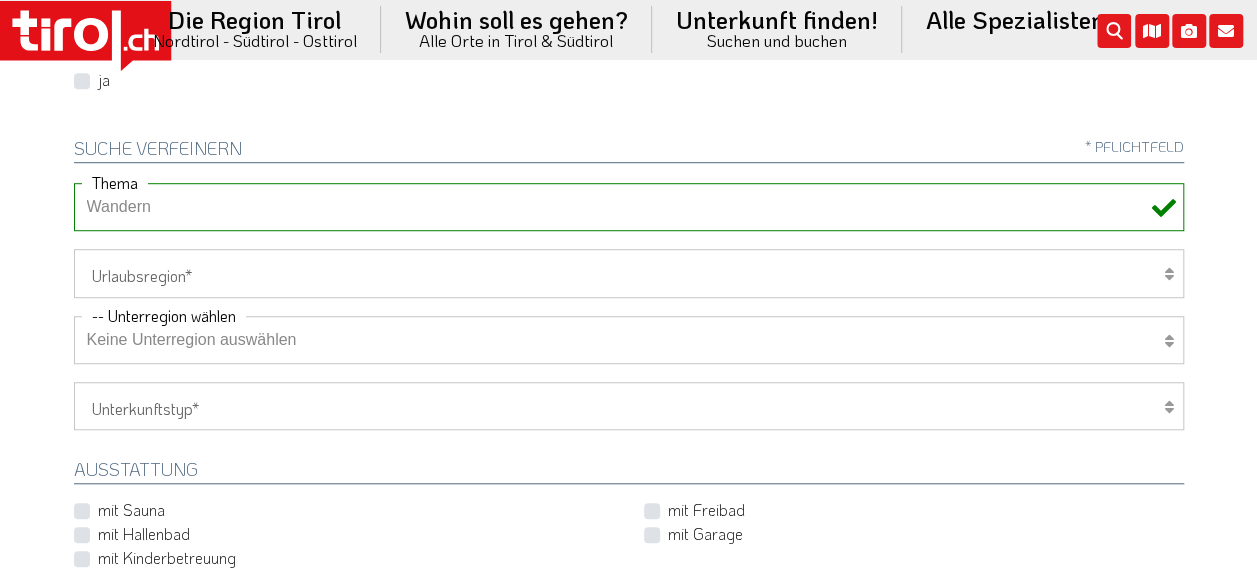 click at bounding box center [1169, 341] 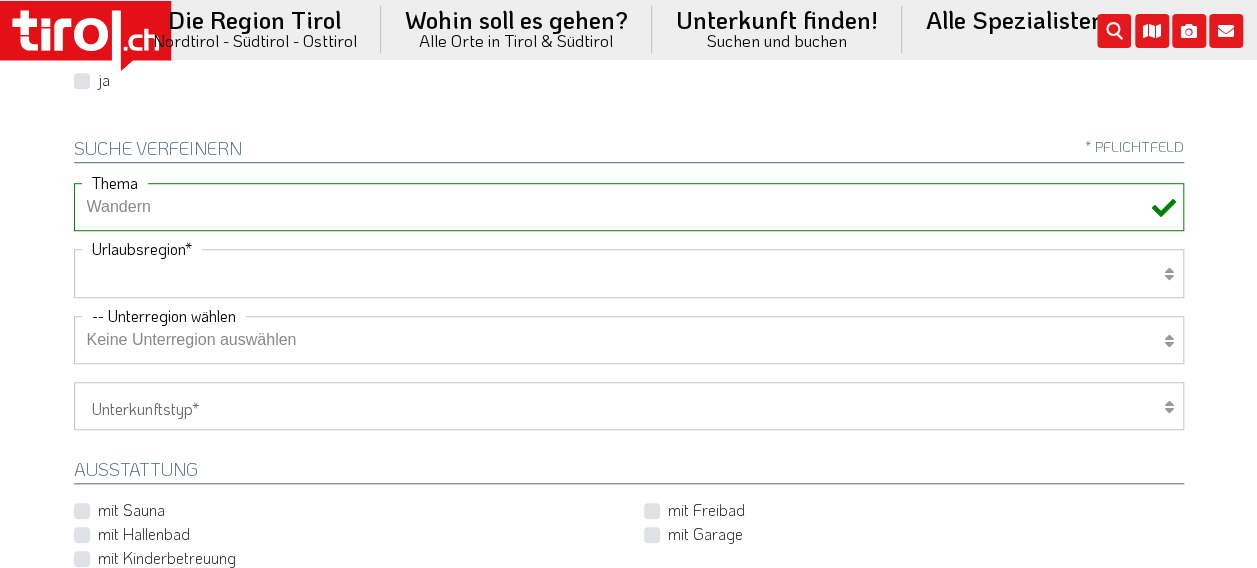 select on "7272" 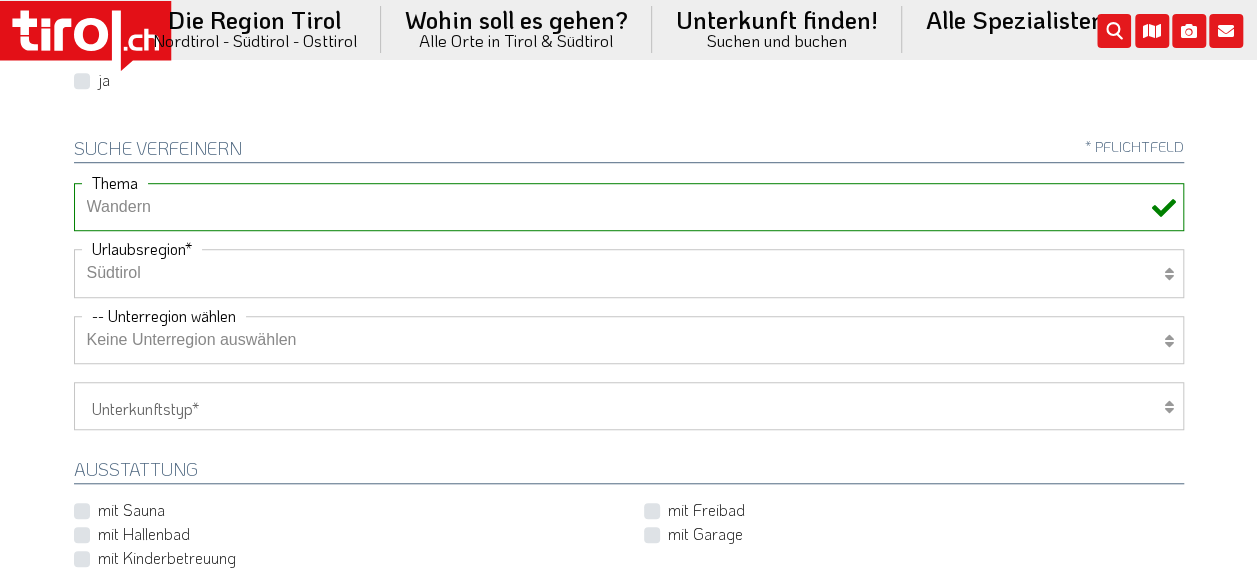 click on "Tirol/Nordtirol Osttirol Südtirol Tirols Nachbarn" at bounding box center [629, 273] 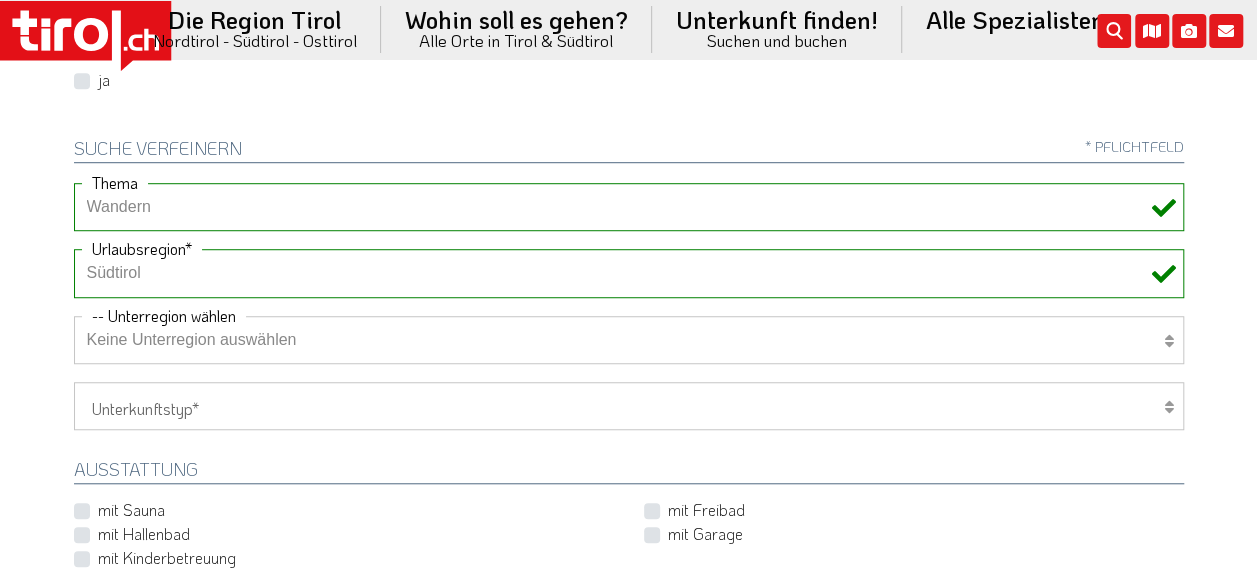 click on "Keine Unterregion auswählen    Achensee    Alpbachtal & Tiroler Seenland    Arlberg    Ferienregion Imst    Ferienregion Reutte    Hall-Wattens    Innsbruck und seine Feriendörfer    Kaiserwinkl    Kitzbühel    Kitzbüheler Alpen    Kufsteinerland    Lechtal    Seefeld    Ötztal    Paznaun Ischgl    Pitztal    Serfaus Fiss Ladis    Silberregion Karwendel    Stubaital    Tannheimer Tal    Tirol West    Tiroler Oberland / Reschenpass    Tiroler Zugspitz Arena    Wilder Kaiser    Wildschönau    Wipptal    Zillertal    Defereggental    Hochpustertal    Lienzer Dolomiten    Nationalparkregion    Ahrntal    Alta Badia    Bozen und Umgebung    Dolomiten    Eisacktal    Gröden / Val Gardena    Kronplatz    Meran und Umgebung    Passeiertal    Pustertal    Seiser Alm    Südtirol Süden    Ultental    Vinschgau    Eggental    Bayern    Vorarlberg    Graubünden" at bounding box center [629, 340] 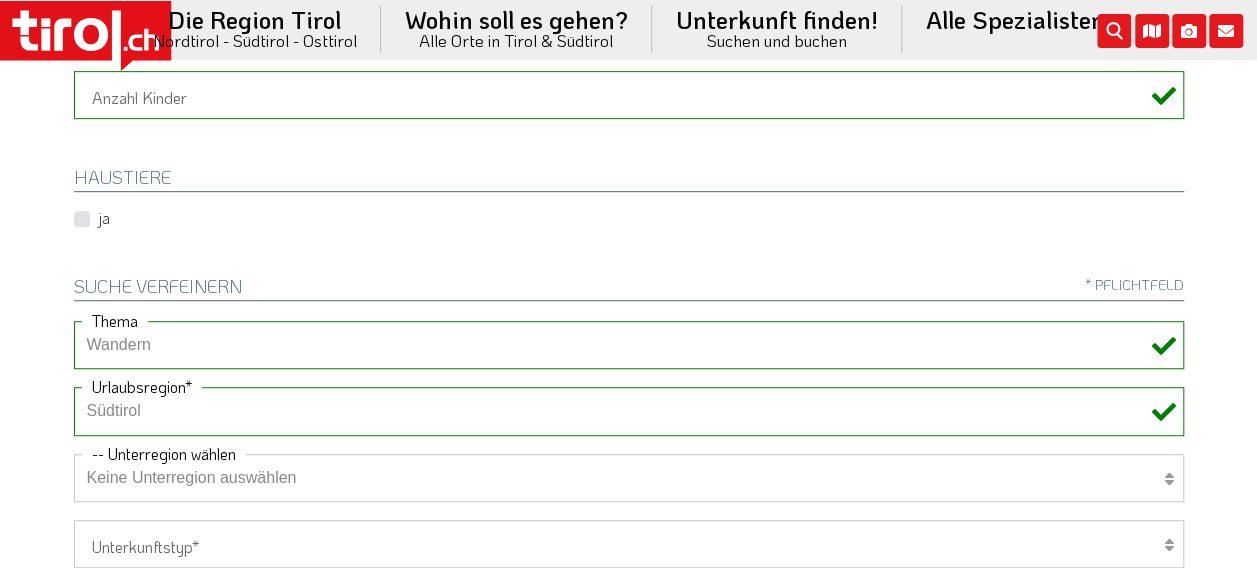 scroll, scrollTop: 500, scrollLeft: 0, axis: vertical 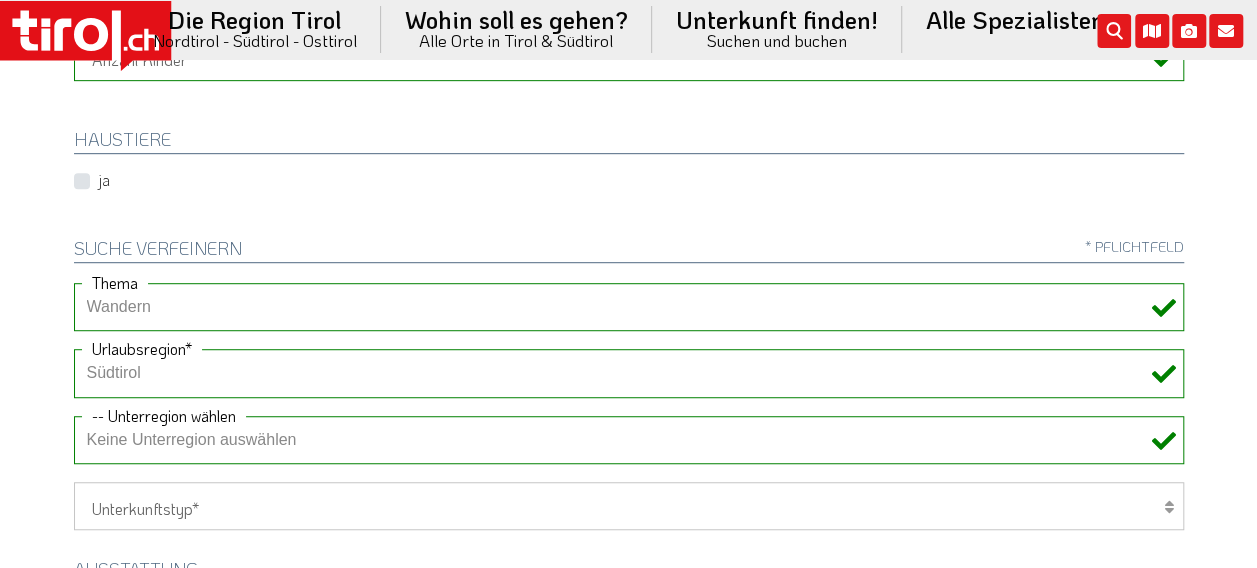 click on "Keine Unterregion auswählen    Achensee    Alpbachtal & Tiroler Seenland    Arlberg    Ferienregion Imst    Ferienregion Reutte    Hall-Wattens    Innsbruck und seine Feriendörfer    Kaiserwinkl    Kitzbühel    Kitzbüheler Alpen    Kufsteinerland    Lechtal    Seefeld    Ötztal    Paznaun Ischgl    Pitztal    Serfaus Fiss Ladis    Silberregion Karwendel    Stubaital    Tannheimer Tal    Tirol West    Tiroler Oberland / Reschenpass    Tiroler Zugspitz Arena    Wilder Kaiser    Wildschönau    Wipptal    Zillertal    Defereggental    Hochpustertal    Lienzer Dolomiten    Nationalparkregion    Ahrntal    Alta Badia    Bozen und Umgebung    Dolomiten    Eisacktal    Gröden / Val Gardena    Kronplatz    Meran und Umgebung    Passeiertal    Pustertal    Seiser Alm    Südtirol Süden    Ultental    Vinschgau    Eggental    Bayern    Vorarlberg    Graubünden" at bounding box center (629, 440) 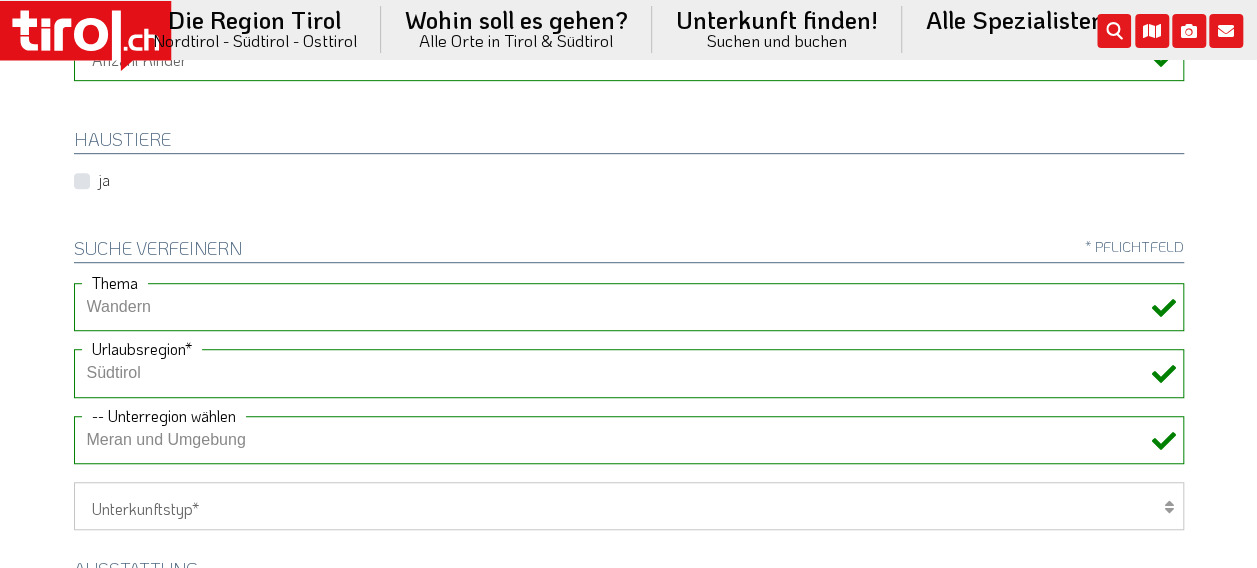 click on "Keine Unterregion auswählen    Achensee    Alpbachtal & Tiroler Seenland    Arlberg    Ferienregion Imst    Ferienregion Reutte    Hall-Wattens    Innsbruck und seine Feriendörfer    Kaiserwinkl    Kitzbühel    Kitzbüheler Alpen    Kufsteinerland    Lechtal    Seefeld    Ötztal    Paznaun Ischgl    Pitztal    Serfaus Fiss Ladis    Silberregion Karwendel    Stubaital    Tannheimer Tal    Tirol West    Tiroler Oberland / Reschenpass    Tiroler Zugspitz Arena    Wilder Kaiser    Wildschönau    Wipptal    Zillertal    Defereggental    Hochpustertal    Lienzer Dolomiten    Nationalparkregion    Ahrntal    Alta Badia    Bozen und Umgebung    Dolomiten    Eisacktal    Gröden / Val Gardena    Kronplatz    Meran und Umgebung    Passeiertal    Pustertal    Seiser Alm    Südtirol Süden    Ultental    Vinschgau    Eggental    Bayern    Vorarlberg    Graubünden" at bounding box center [629, 440] 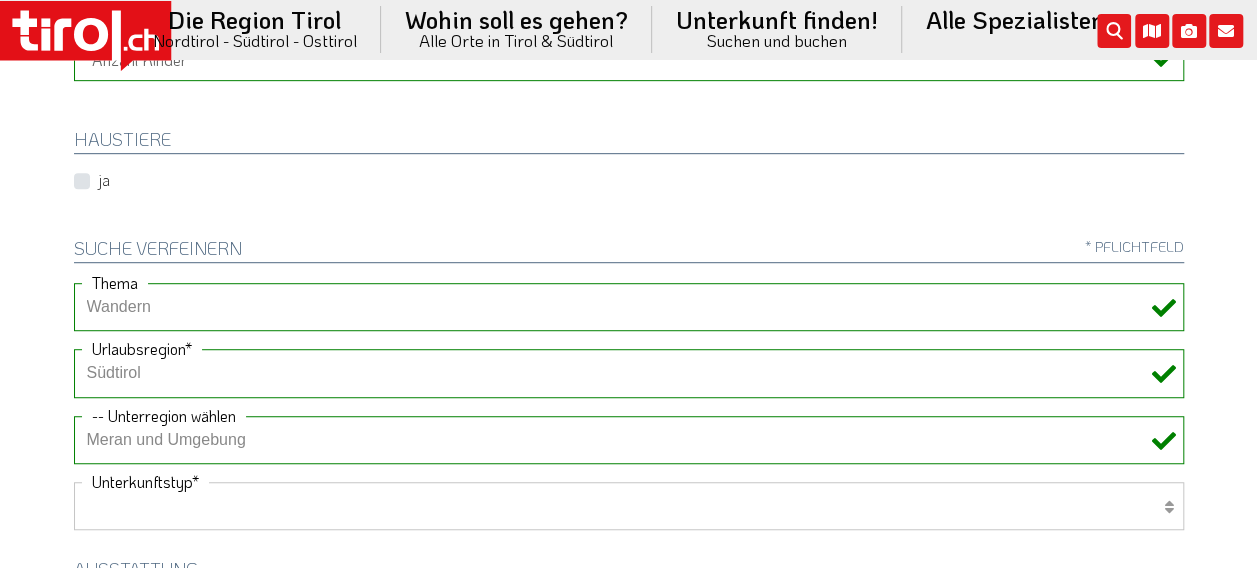 click on "Hotel 1-3 Sterne Hotel 4-5 Sterne Ferienwohnung Chalet/Ferienhaus Bauernhöfe" at bounding box center [629, 506] 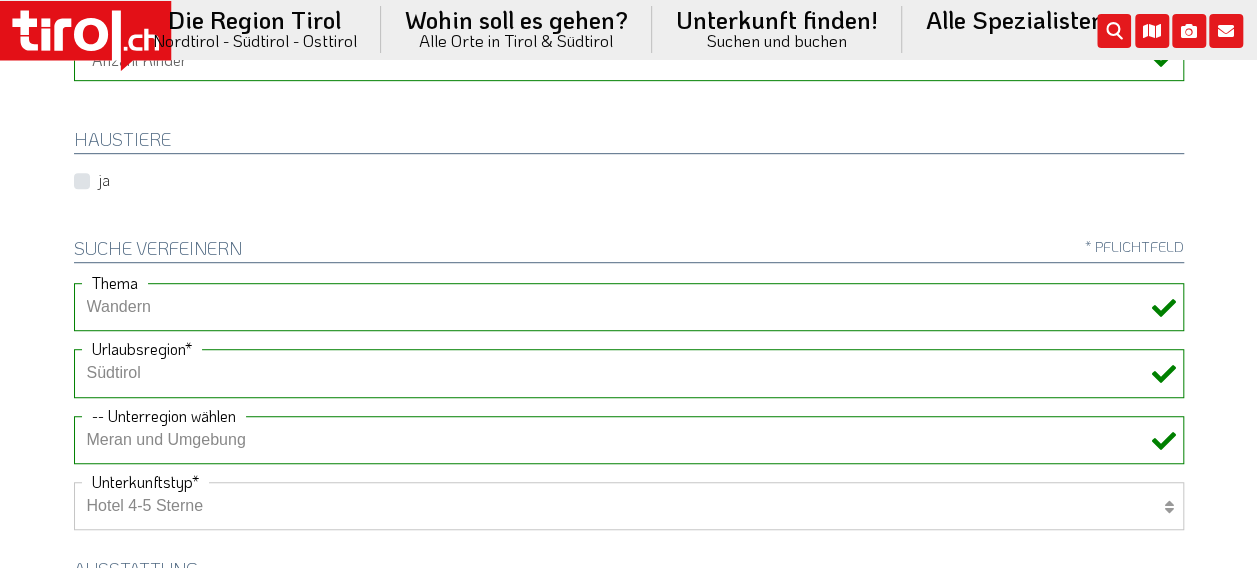 click on "Hotel 1-3 Sterne Hotel 4-5 Sterne Ferienwohnung Chalet/Ferienhaus Bauernhöfe" at bounding box center [629, 506] 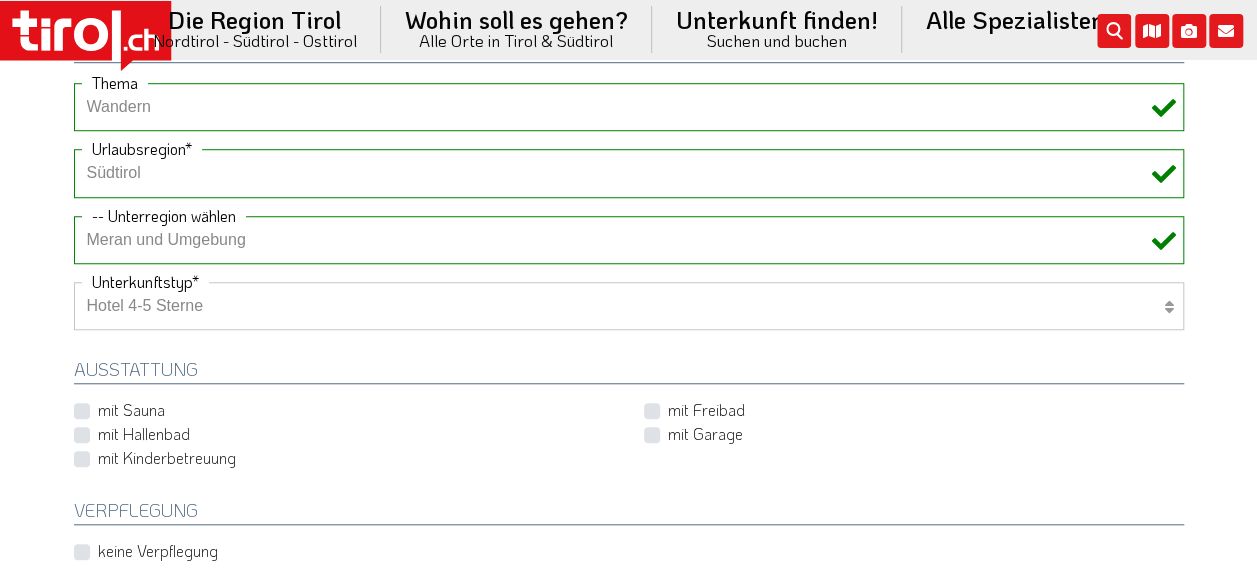 click on "mit Sauna" at bounding box center [131, 410] 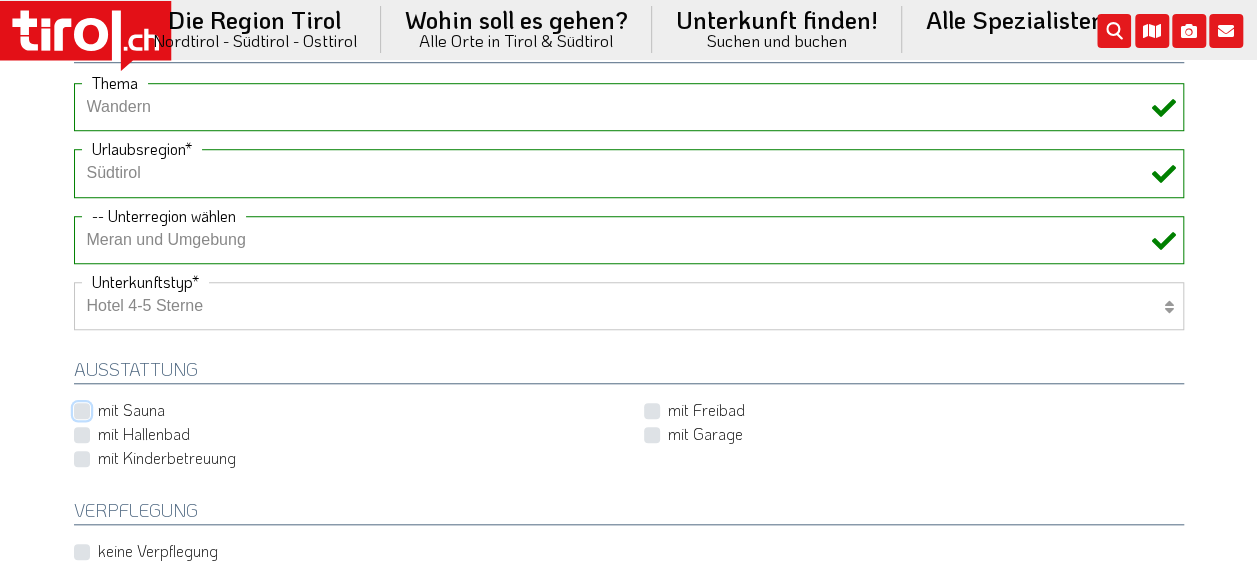 click on "mit Sauna" at bounding box center (348, 410) 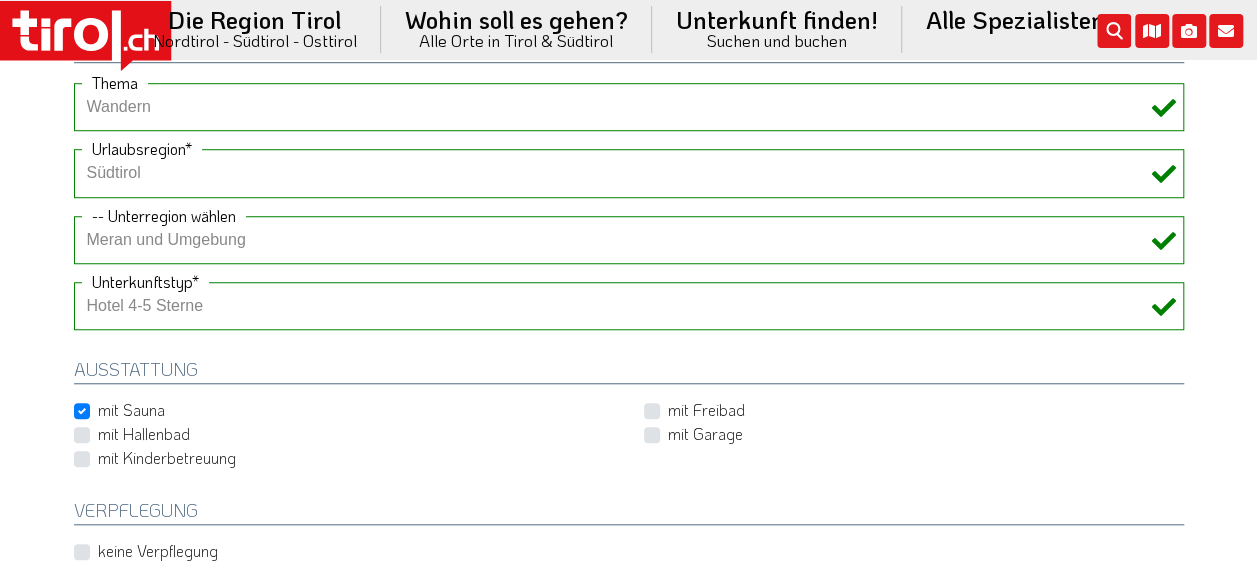 click on "mit Freibad" at bounding box center [706, 410] 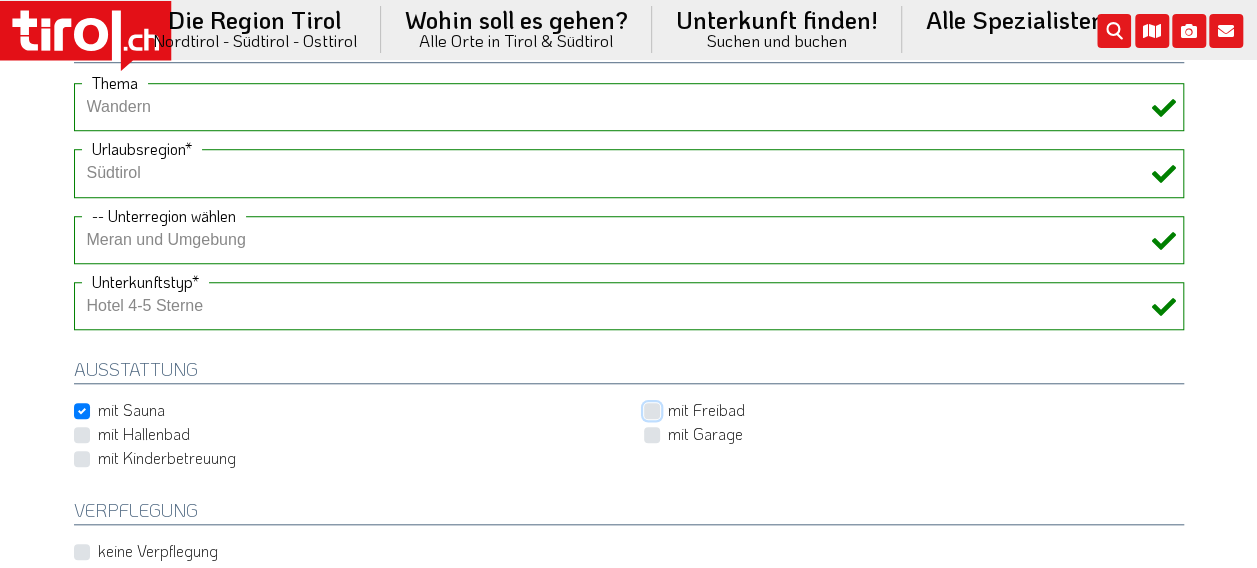click on "mit Freibad" at bounding box center (918, 410) 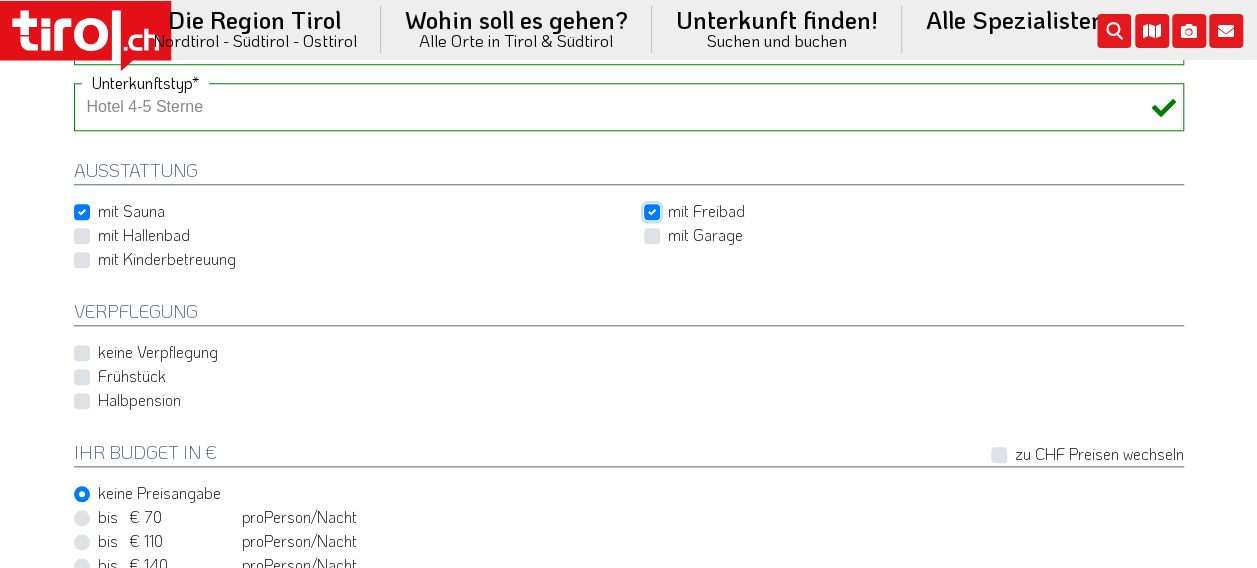 scroll, scrollTop: 900, scrollLeft: 0, axis: vertical 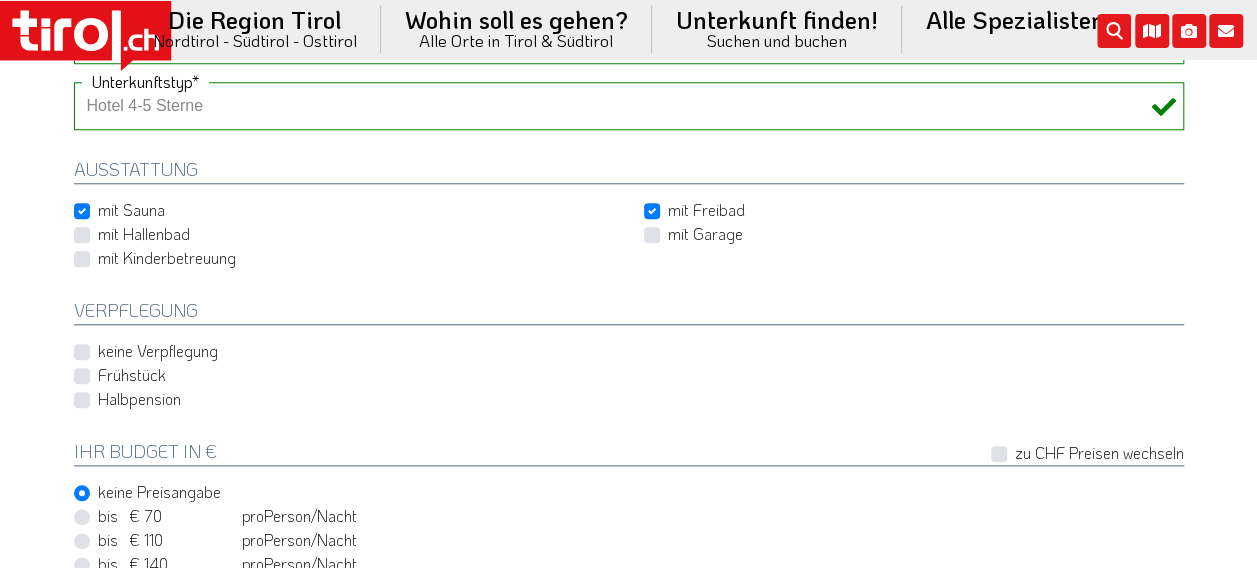 click on "Halbpension" at bounding box center (139, 399) 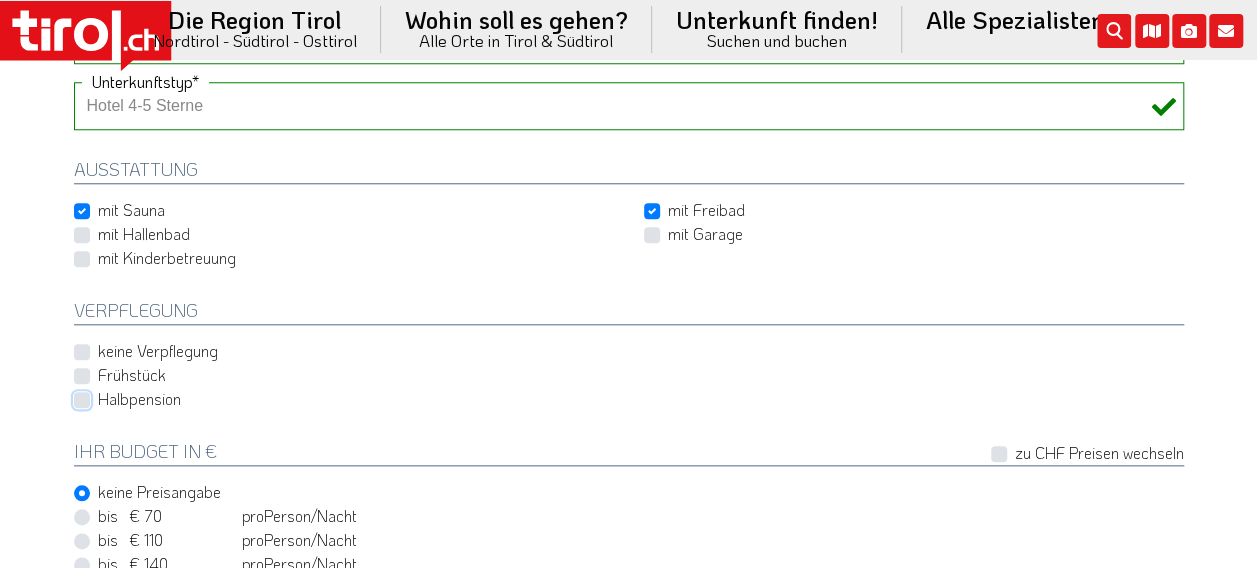checkbox on "true" 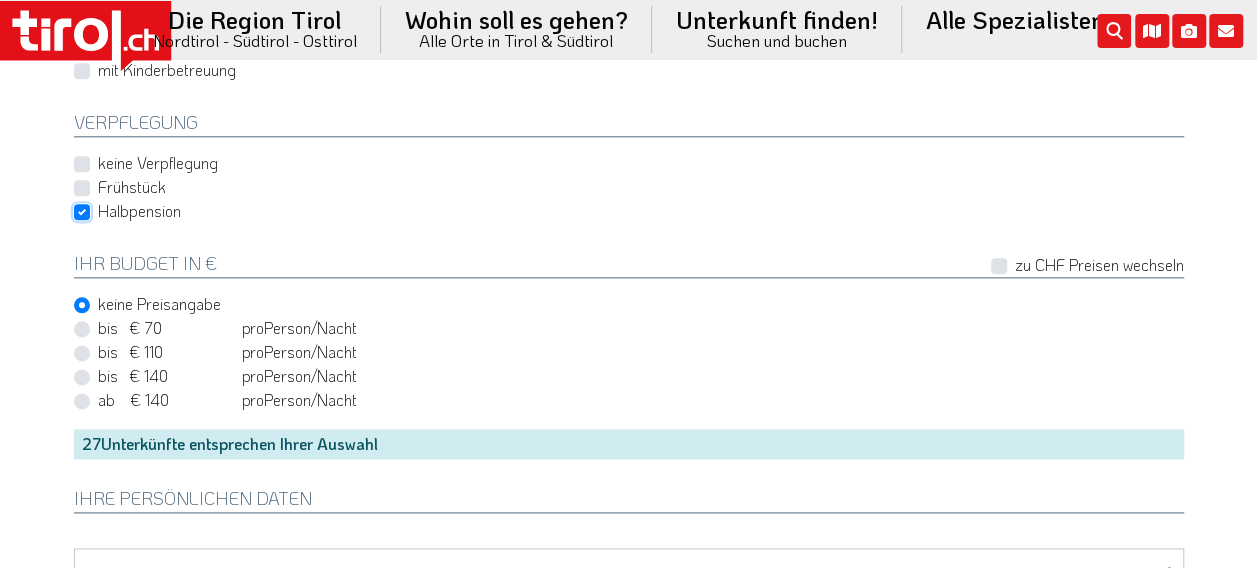 scroll, scrollTop: 1100, scrollLeft: 0, axis: vertical 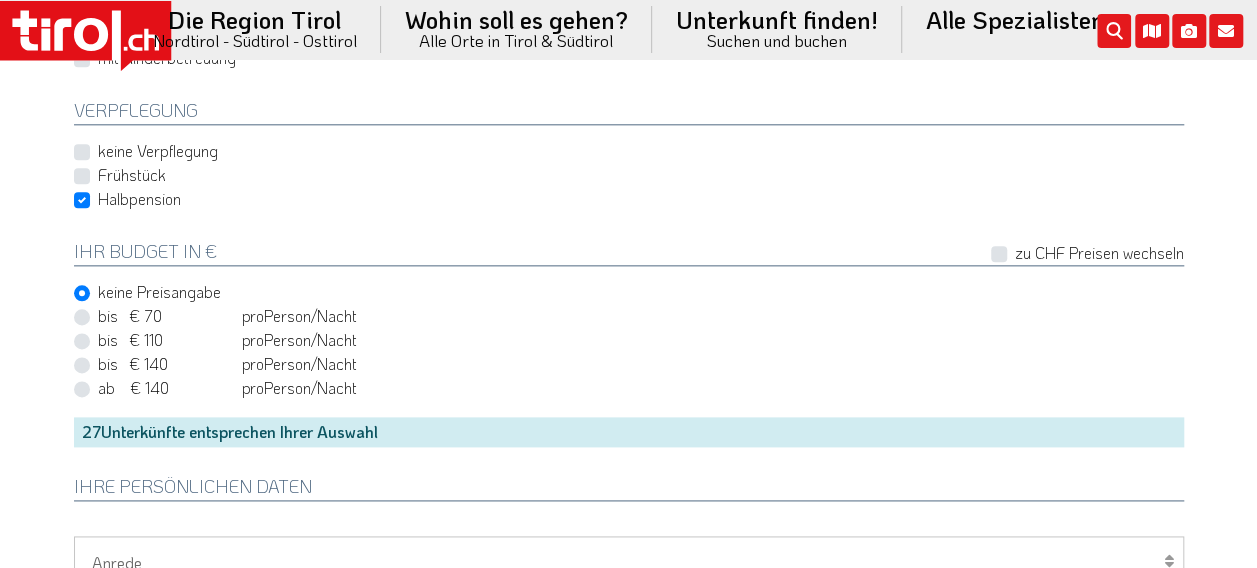 click on "bis   € 140   bis  CHF 131  pro  Person Einheit /Nacht" at bounding box center [227, 364] 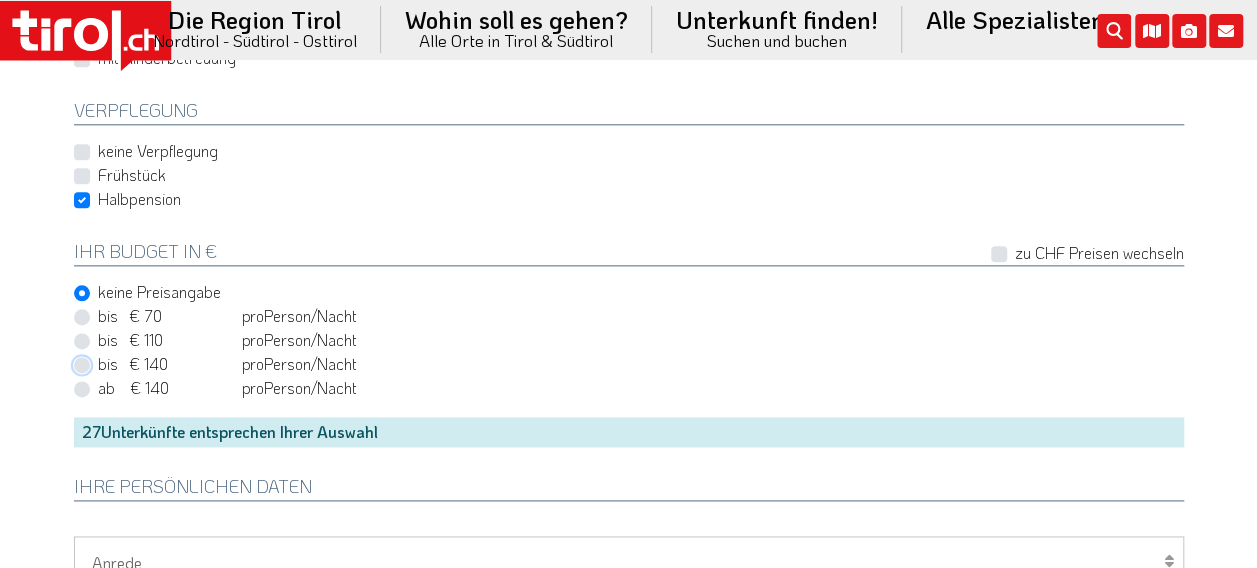 click on "bis   € 140   bis  CHF 131  pro  Person Einheit /Nacht" at bounding box center (633, 363) 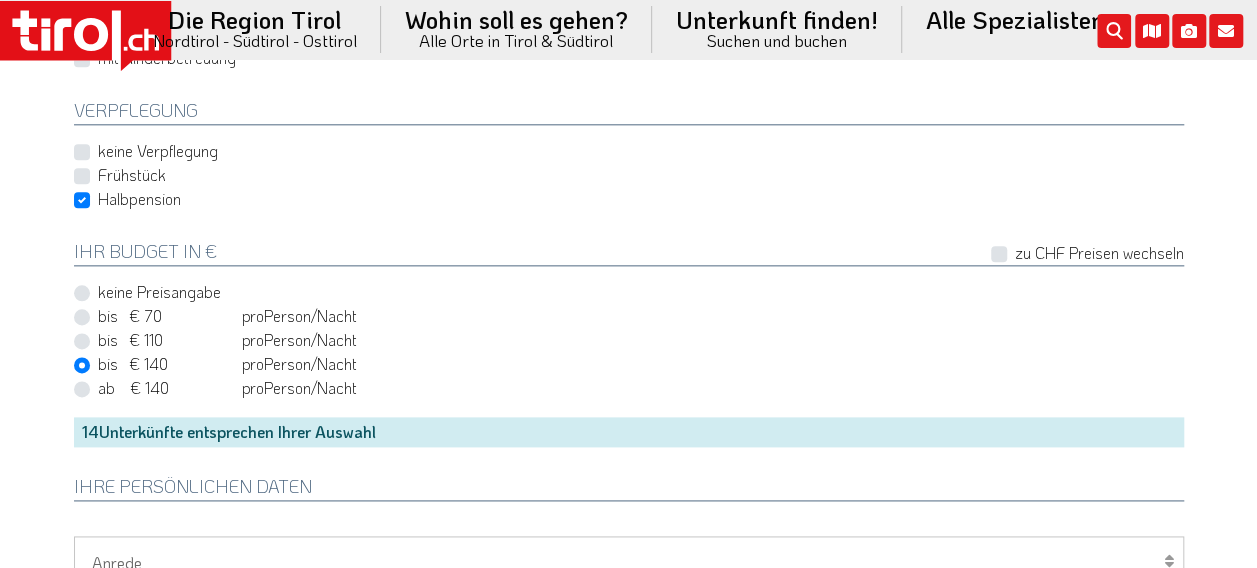 click on "ab    € 140   ab   CHF 131  pro  Person Einheit /Nacht" at bounding box center (227, 388) 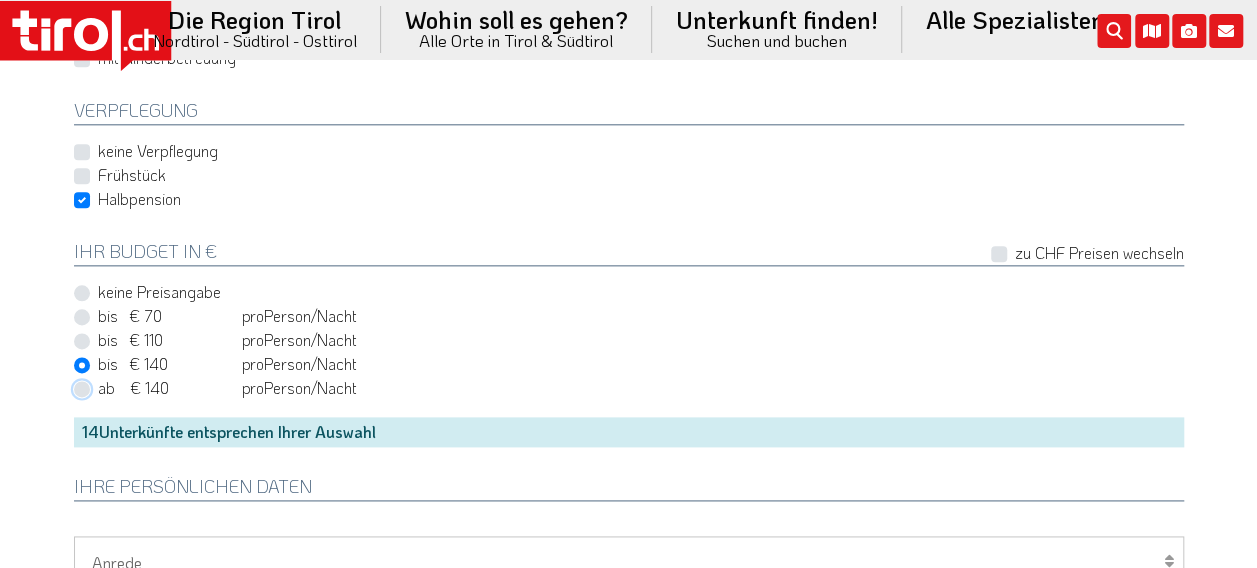 click on "ab    € 140   ab   CHF 131  pro  Person Einheit /Nacht" at bounding box center [633, 387] 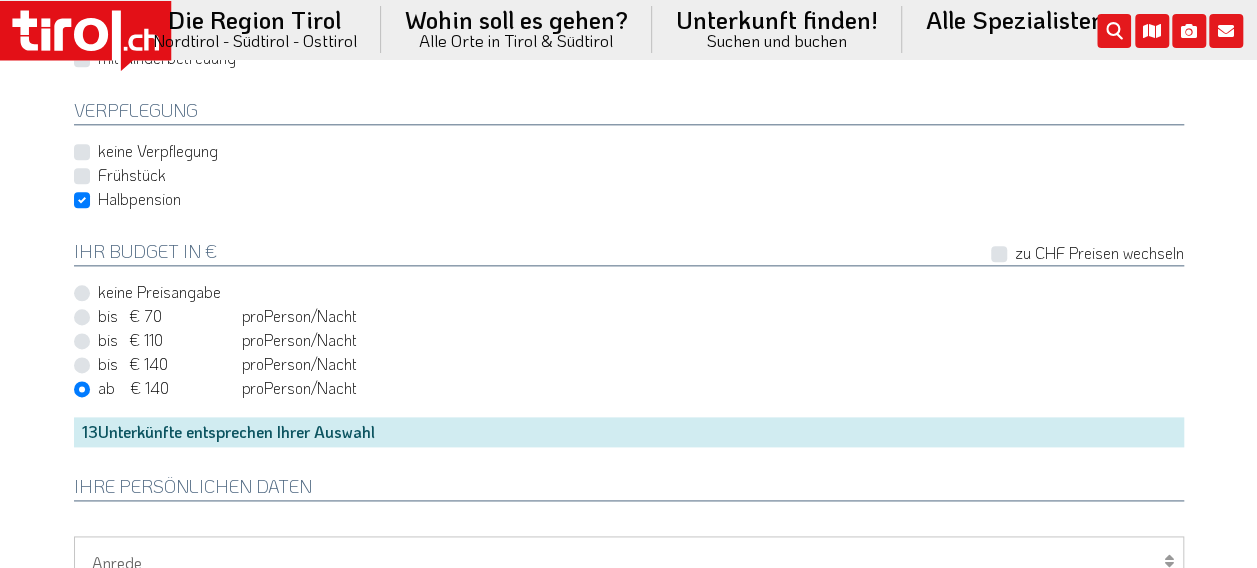 click on "bis   € 140   bis  CHF 131  pro  Person Einheit /Nacht" at bounding box center [227, 364] 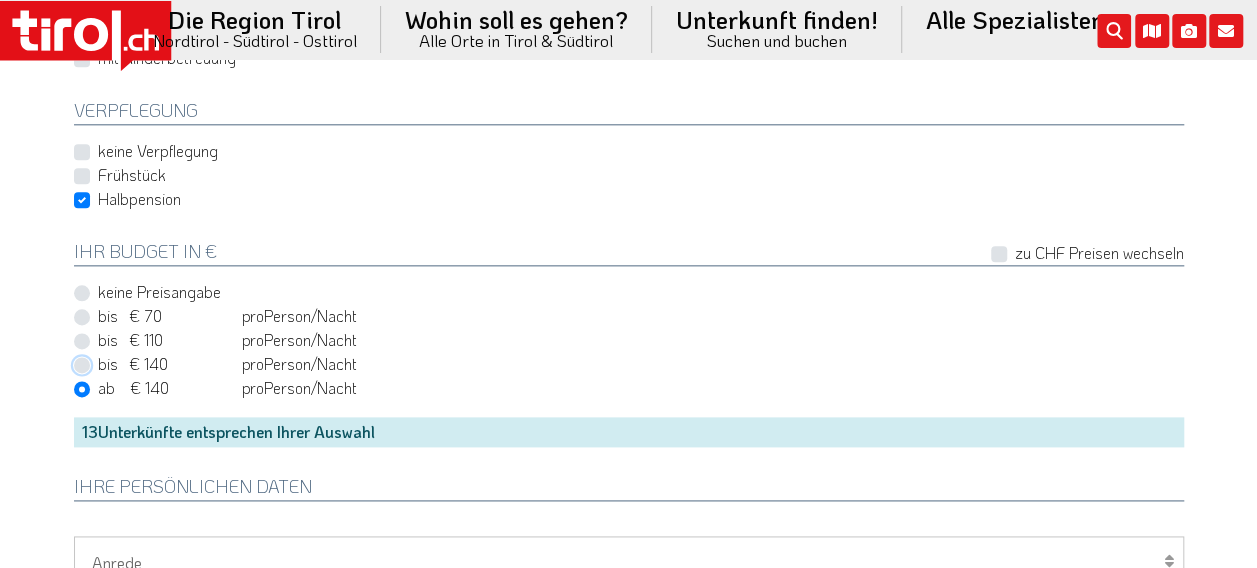 click on "bis   € 140   bis  CHF 131  pro  Person Einheit /Nacht" at bounding box center (633, 363) 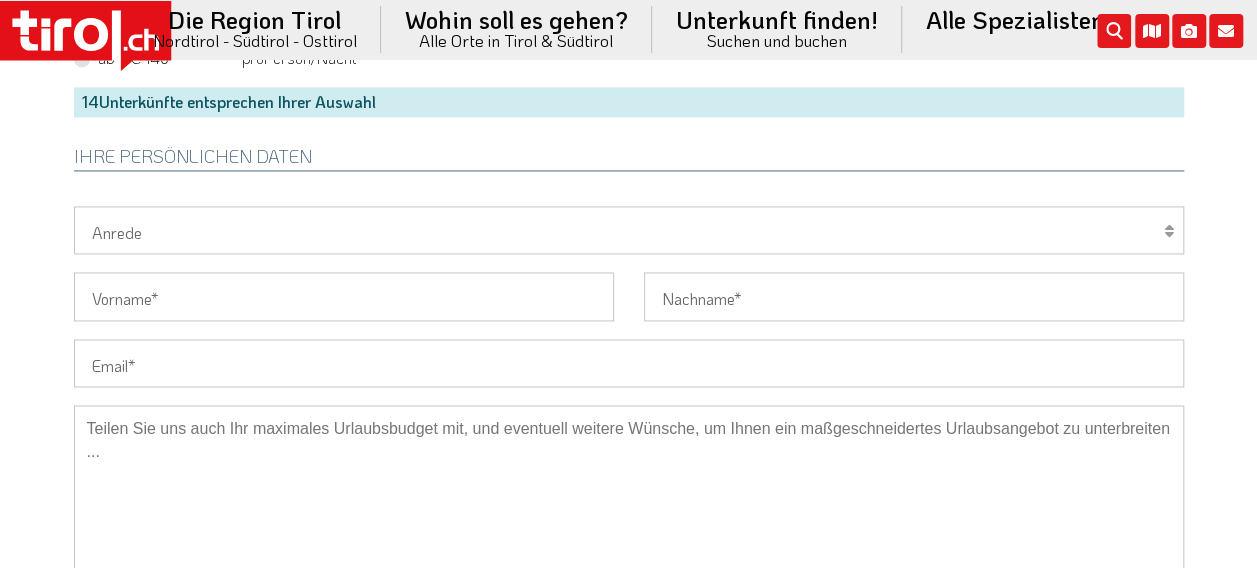 scroll, scrollTop: 1400, scrollLeft: 0, axis: vertical 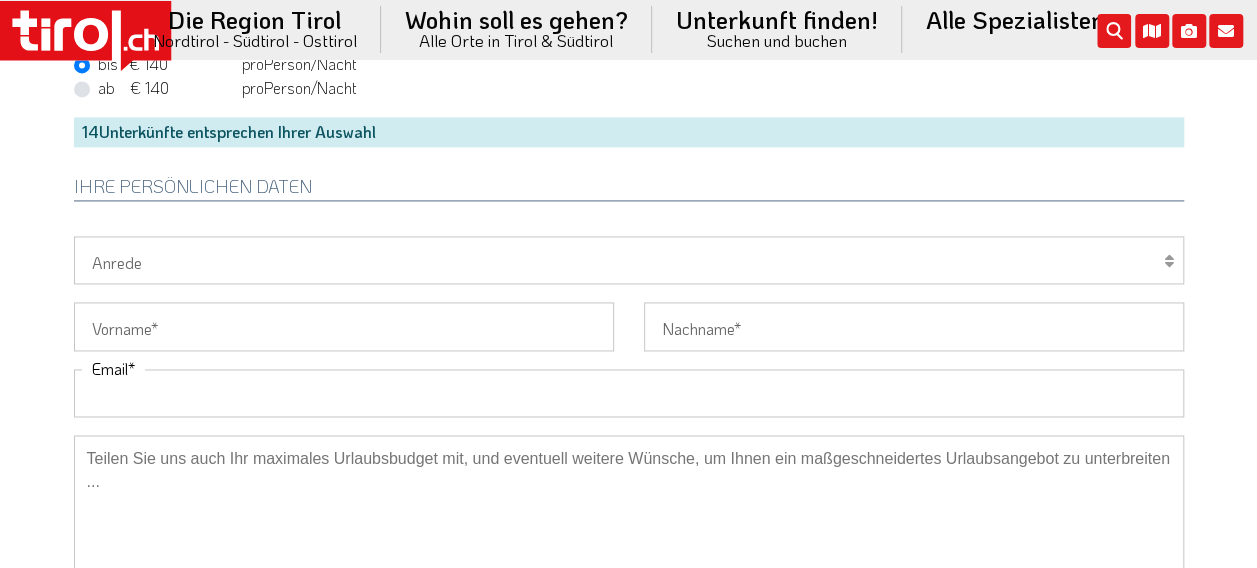 click on "Email" at bounding box center (629, 393) 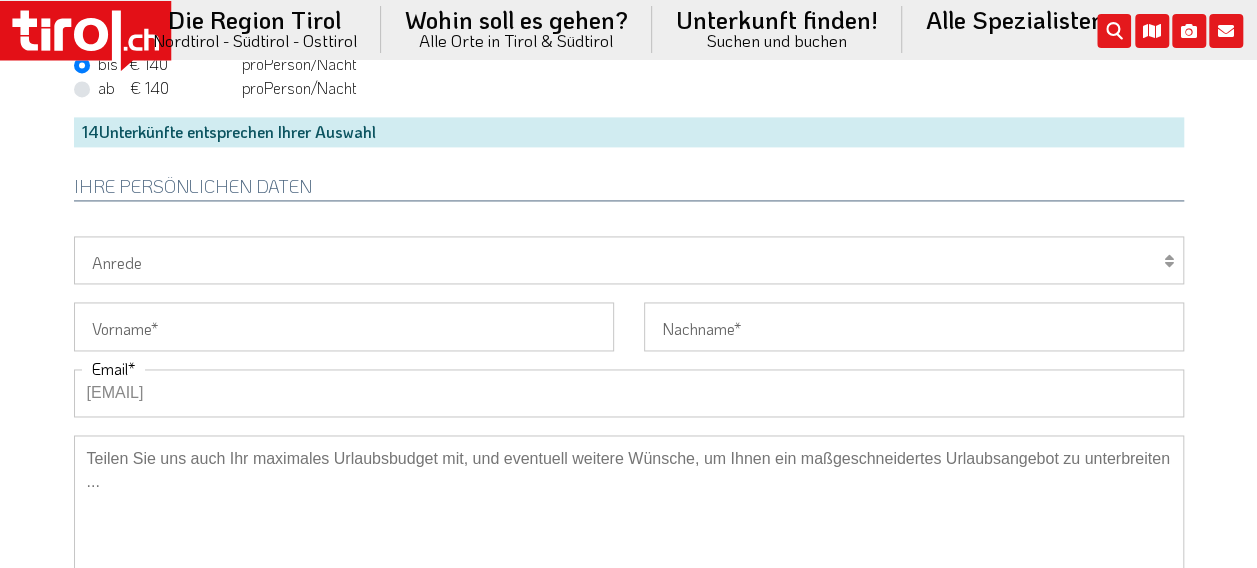 type on "[FIRST]" 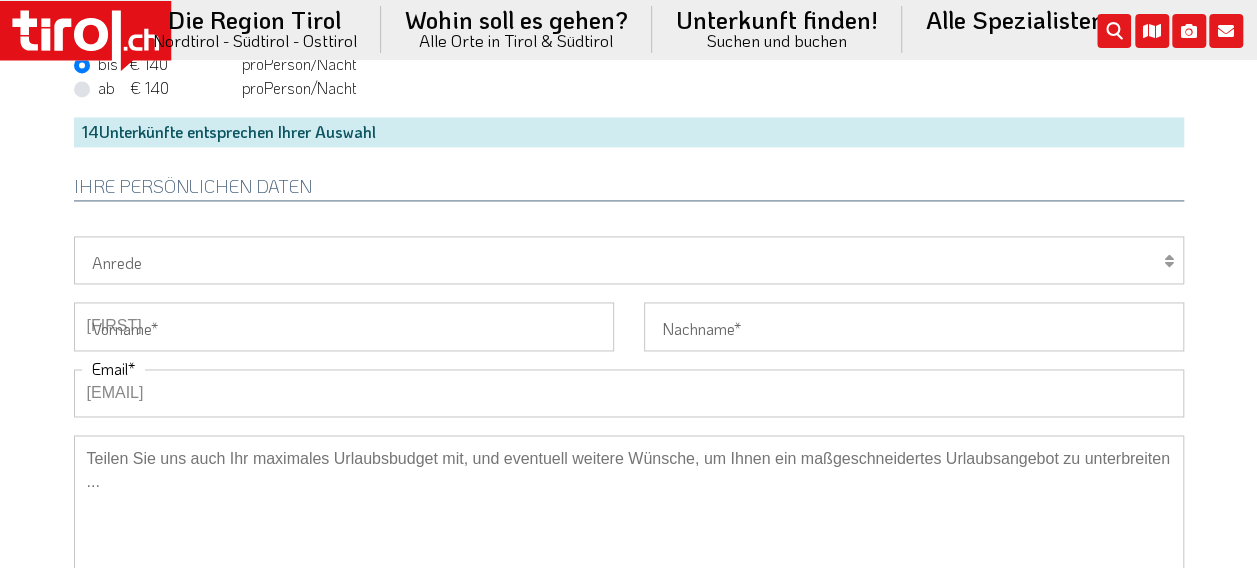 type on "[LAST]" 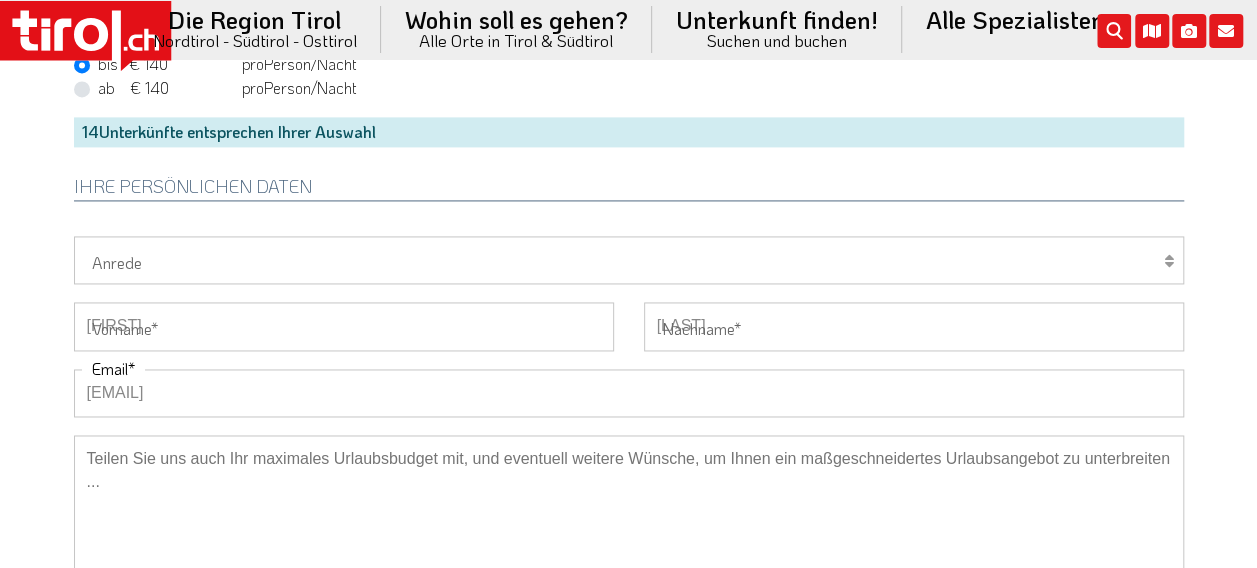type on "[PHONE]" 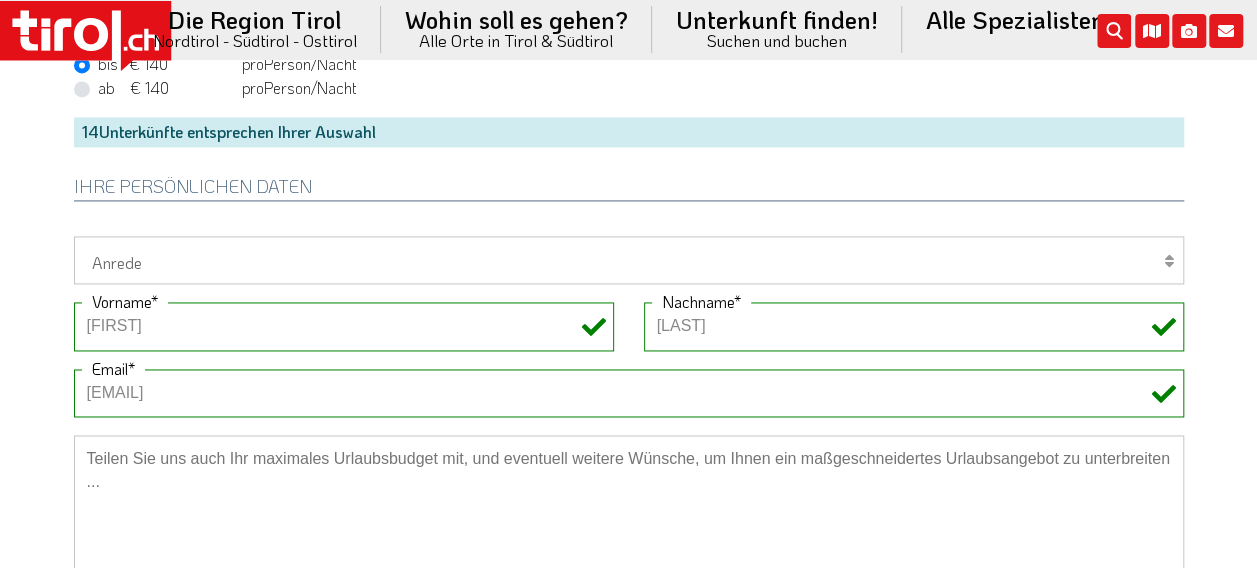 click at bounding box center [629, 535] 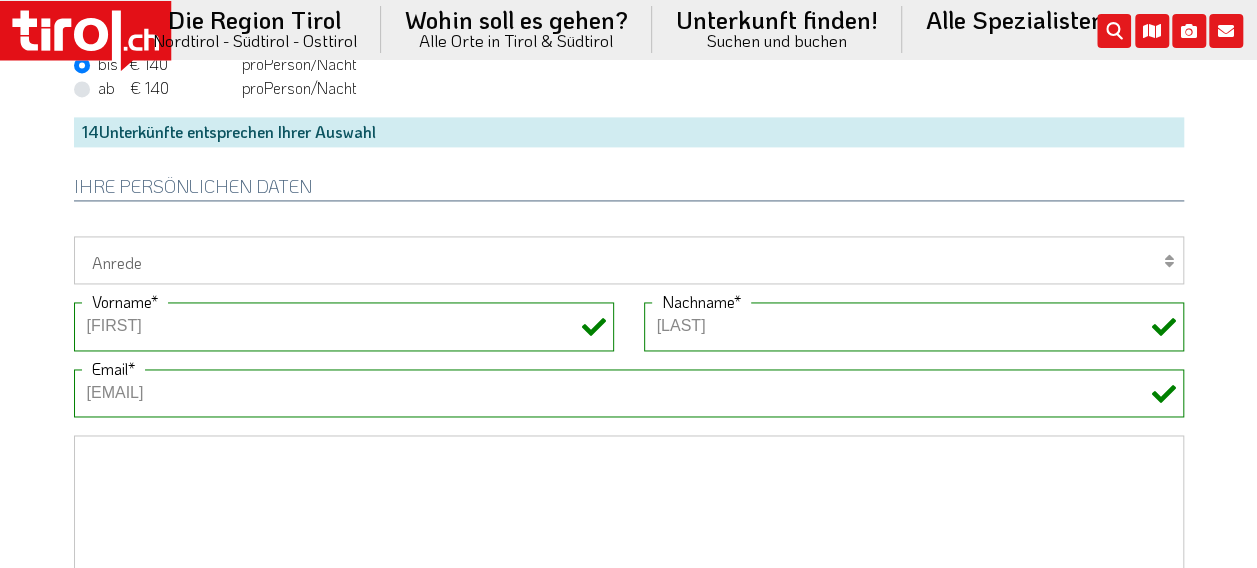 scroll, scrollTop: 1500, scrollLeft: 0, axis: vertical 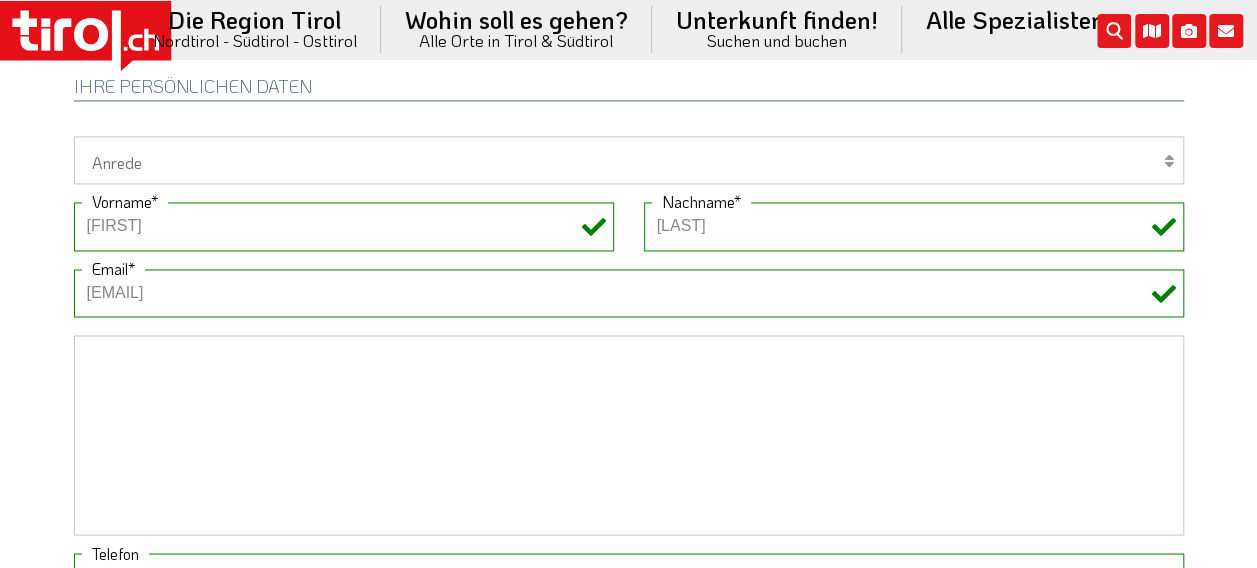 click on "Herr Frau Familie" at bounding box center (629, 160) 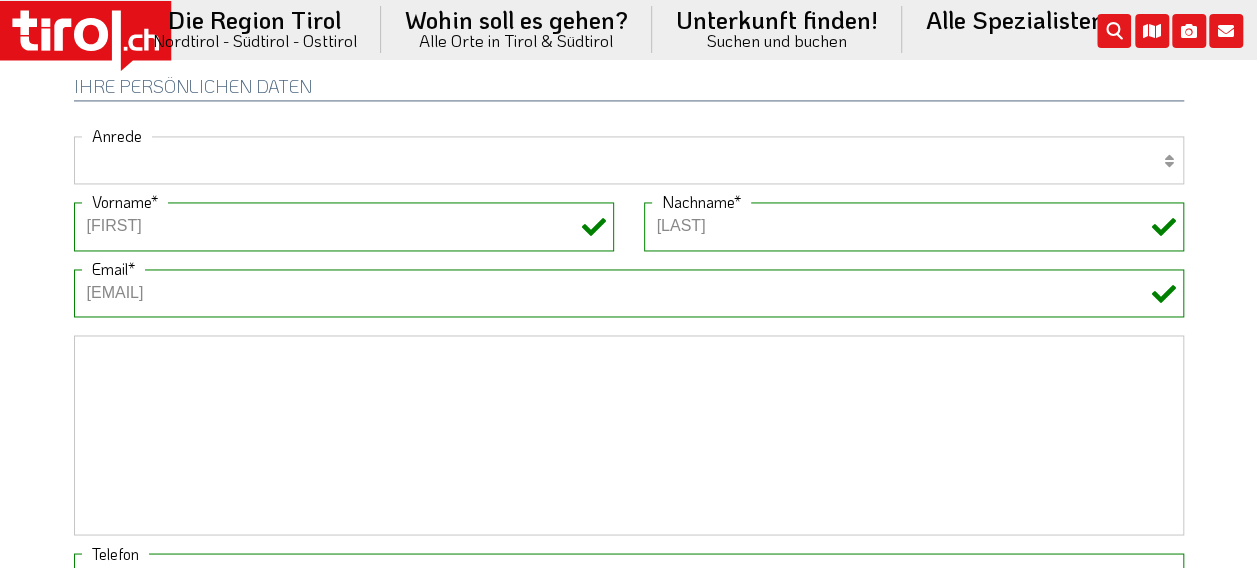 select on "Frau" 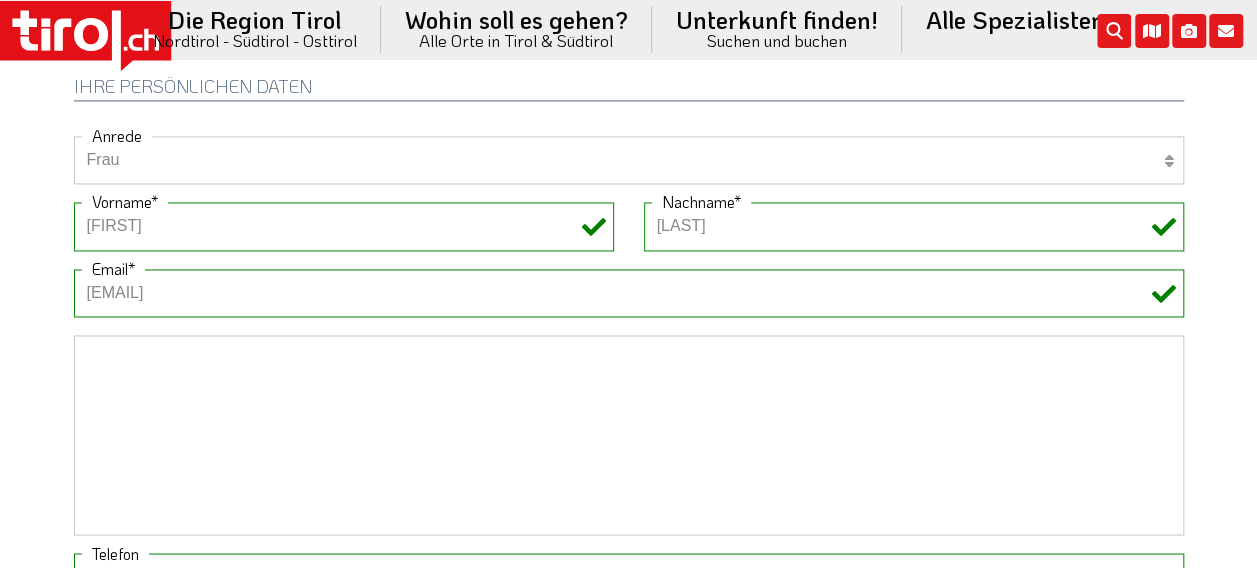 click on "Herr Frau Familie" at bounding box center [629, 160] 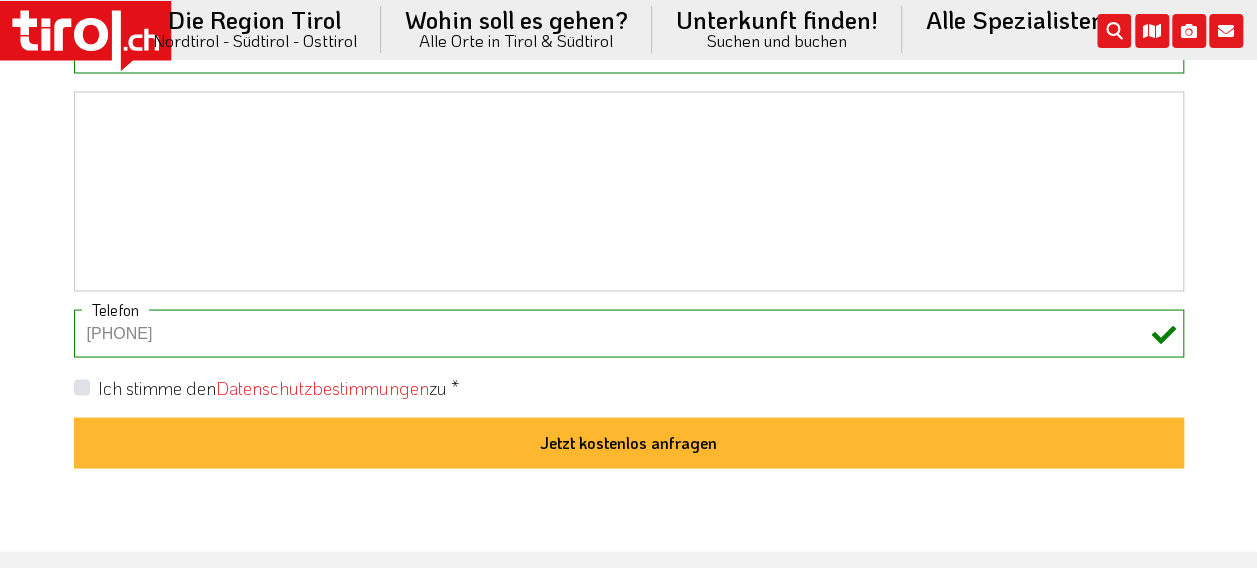 scroll, scrollTop: 1800, scrollLeft: 0, axis: vertical 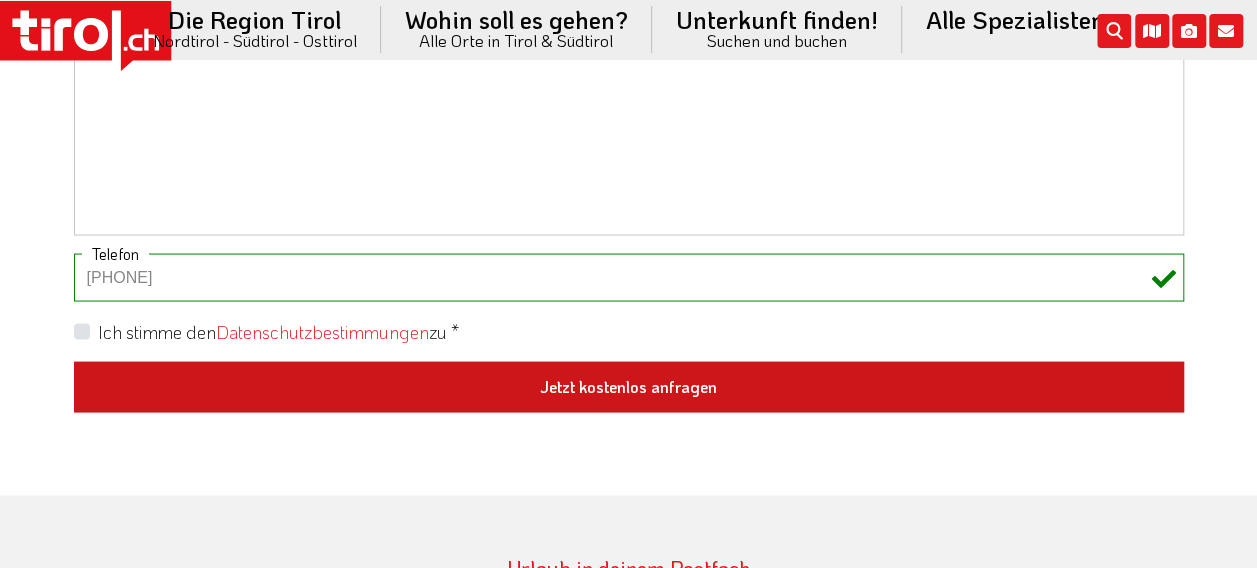 click on "Jetzt kostenlos anfragen" at bounding box center [629, 387] 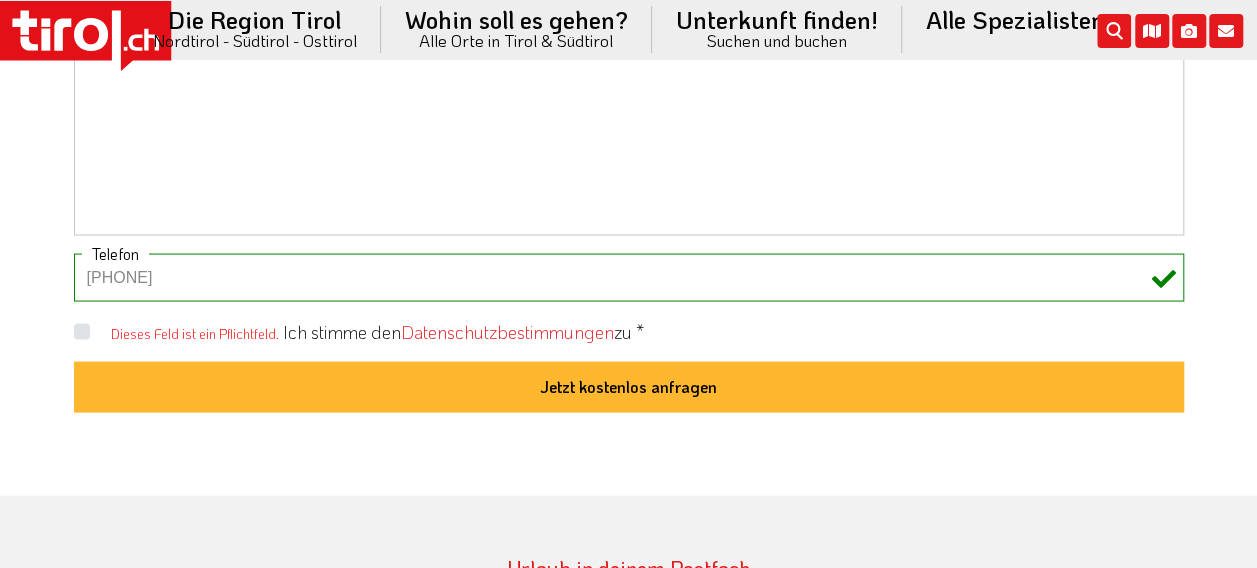 click on "Ich stimme den  Datenschutzbestimmungen  zu *" at bounding box center [463, 331] 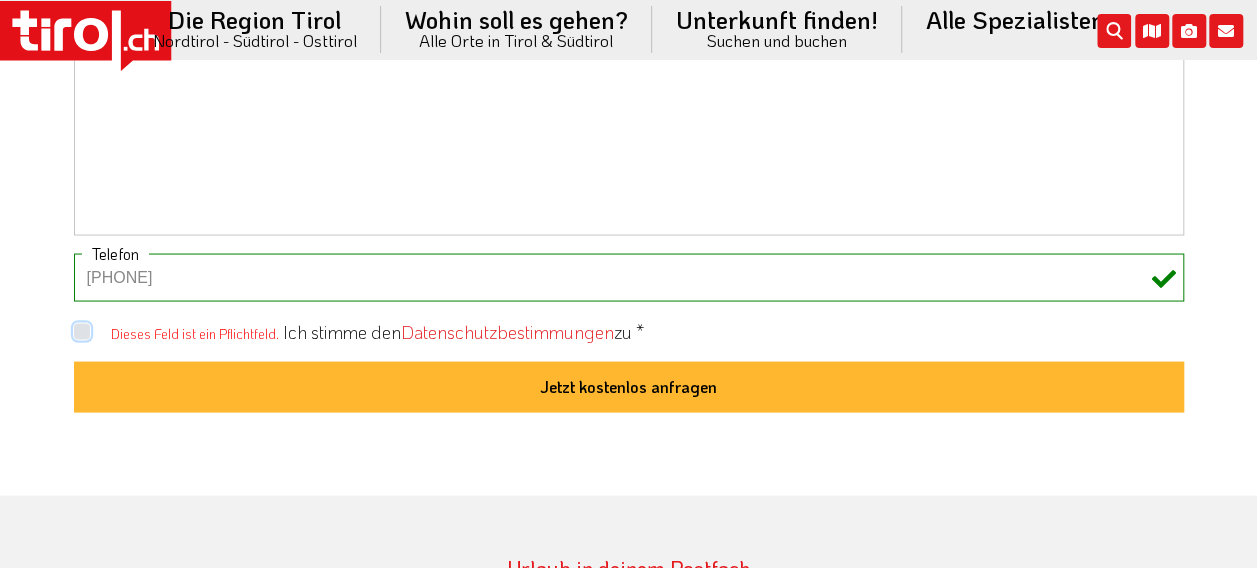 checkbox on "true" 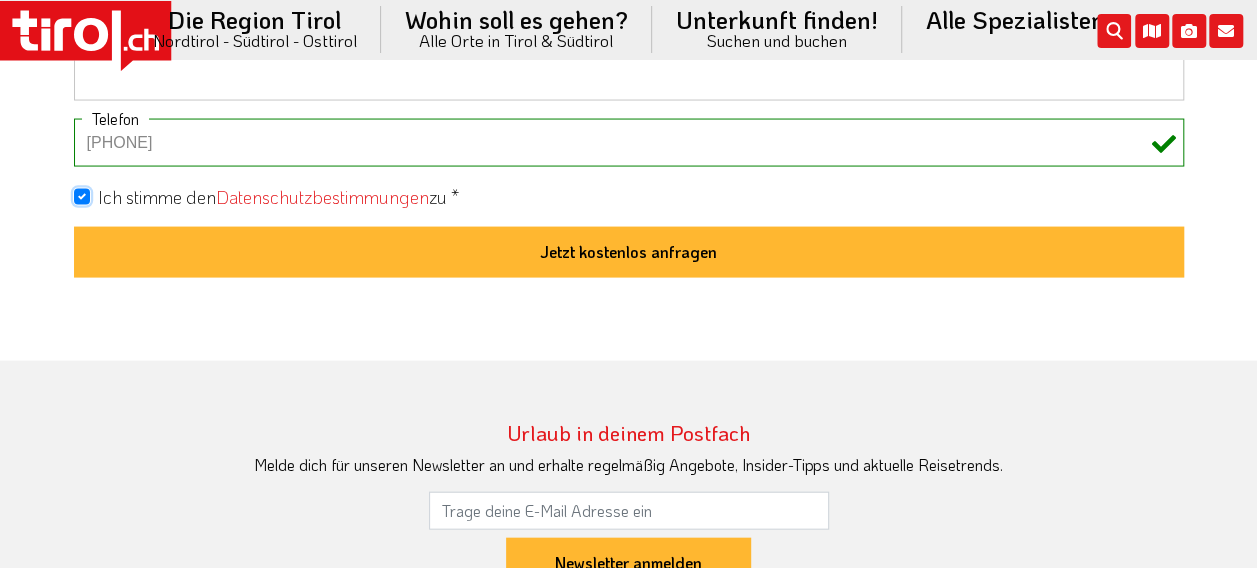 scroll, scrollTop: 1800, scrollLeft: 0, axis: vertical 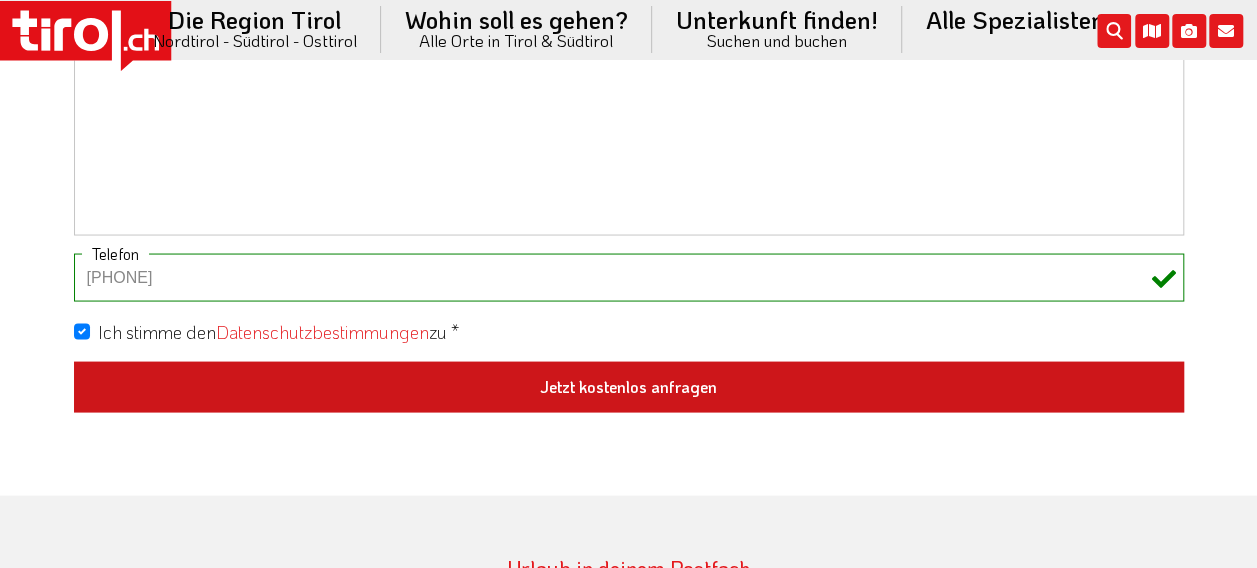 click on "Jetzt kostenlos anfragen" at bounding box center [629, 387] 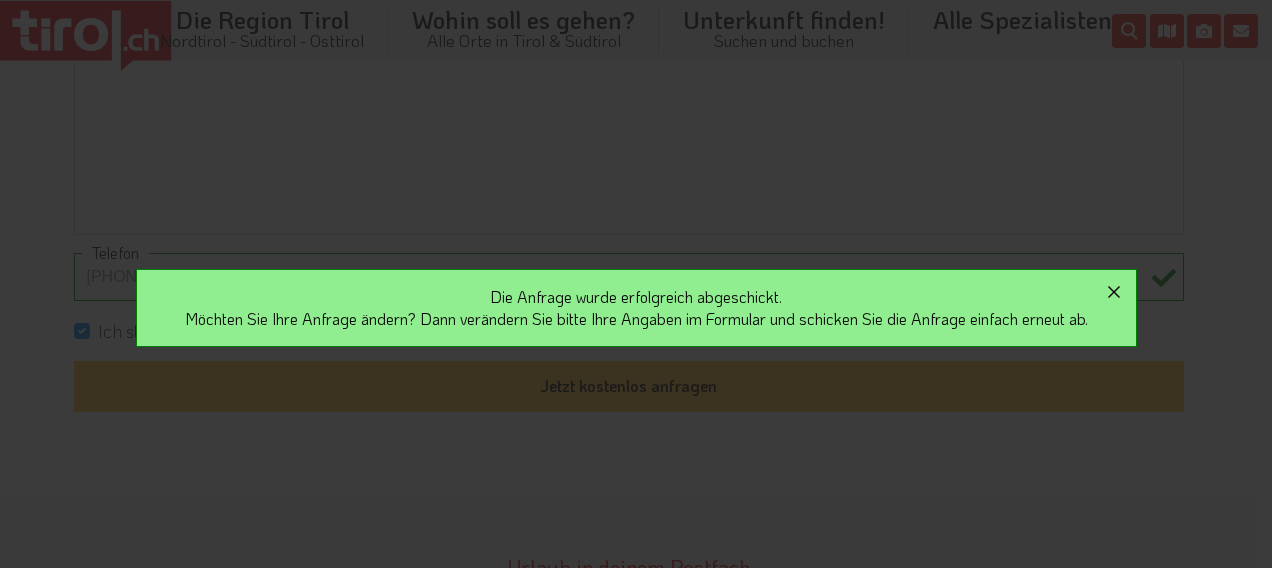 click 